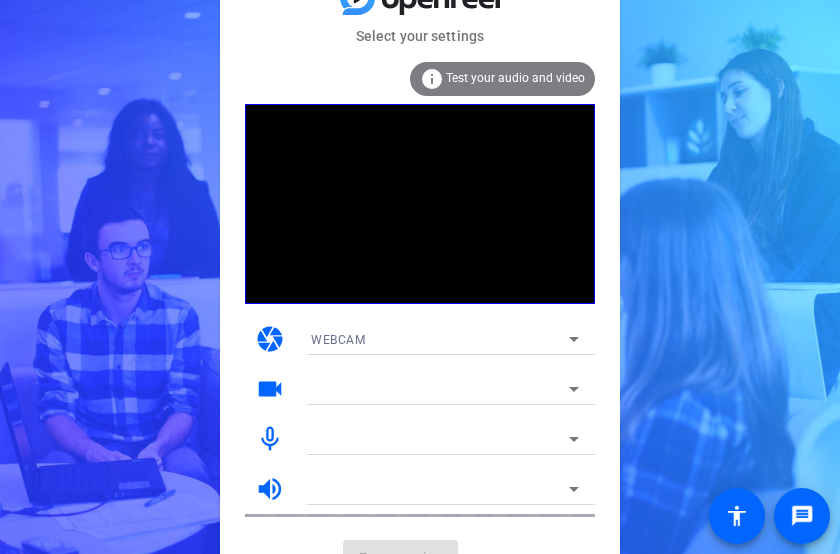 scroll, scrollTop: 0, scrollLeft: 0, axis: both 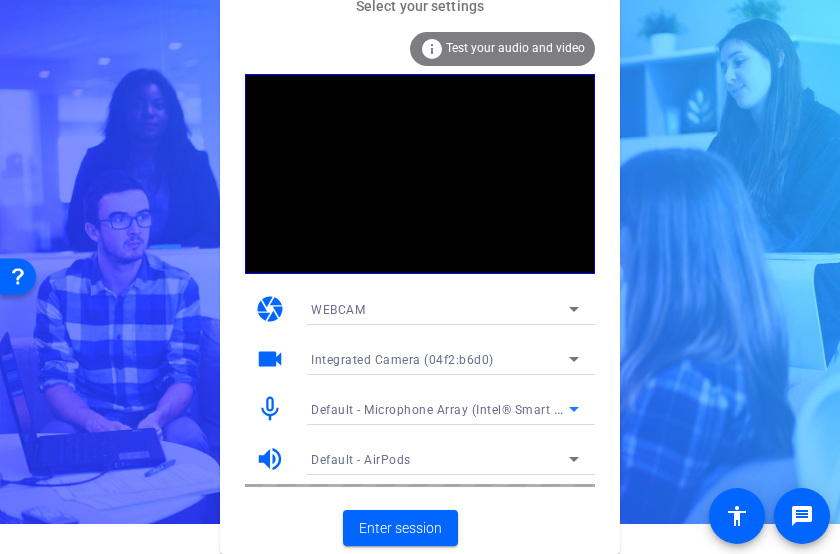 click on "Default - Microphone Array (Intel® Smart Sound Technology (Intel® SST))" at bounding box center (525, 409) 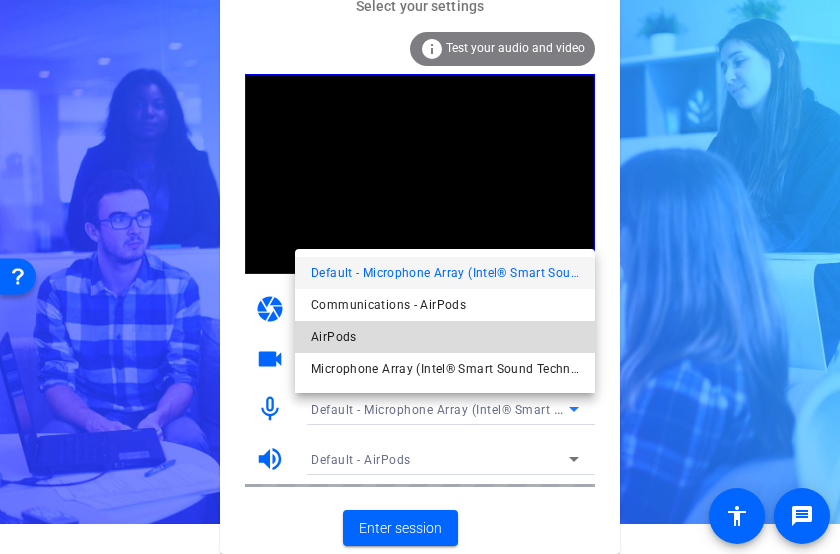 click on "AirPods" at bounding box center [445, 337] 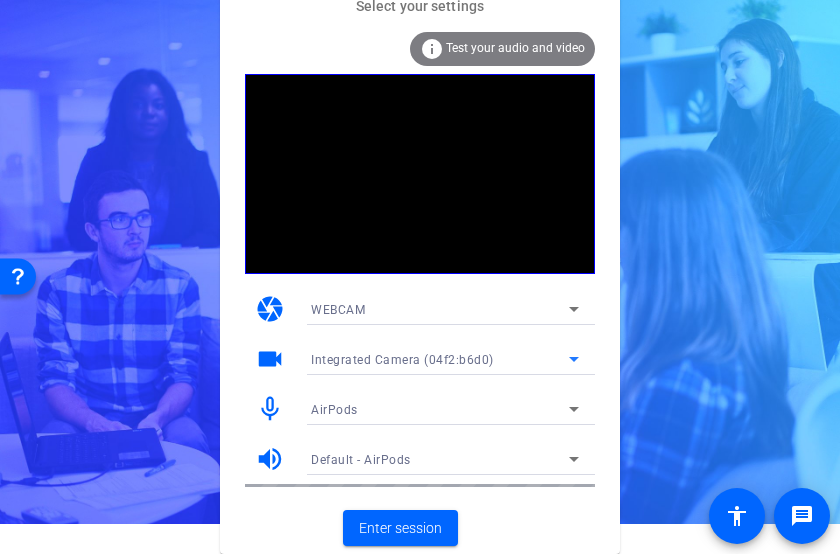 click on "Integrated Camera (04f2:b6d0)" at bounding box center [440, 359] 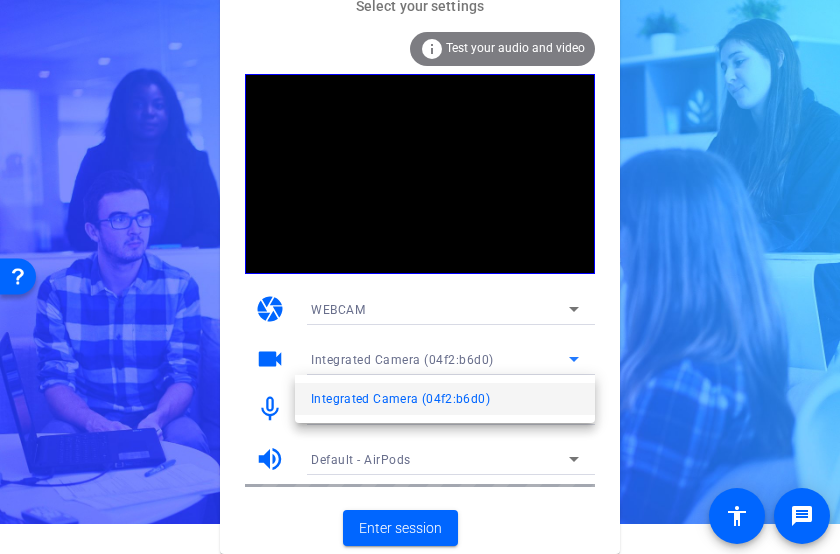 click at bounding box center (420, 277) 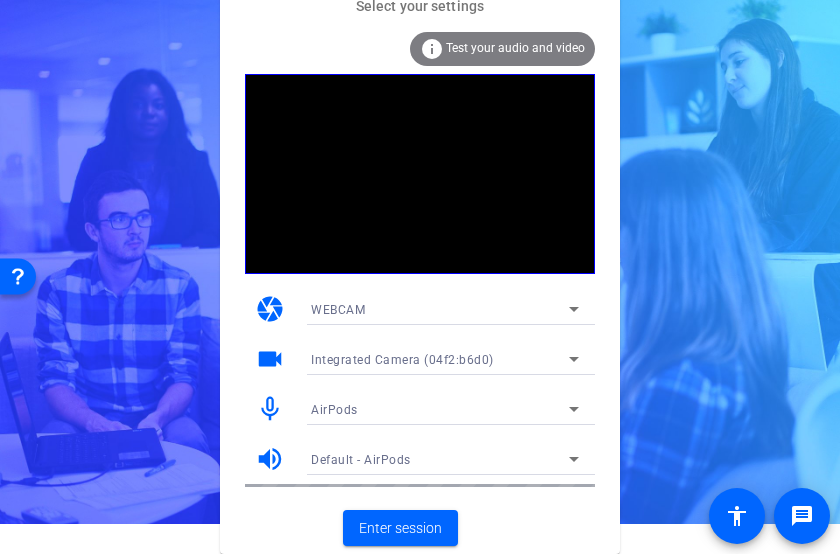 click on "WEBCAM" at bounding box center [440, 309] 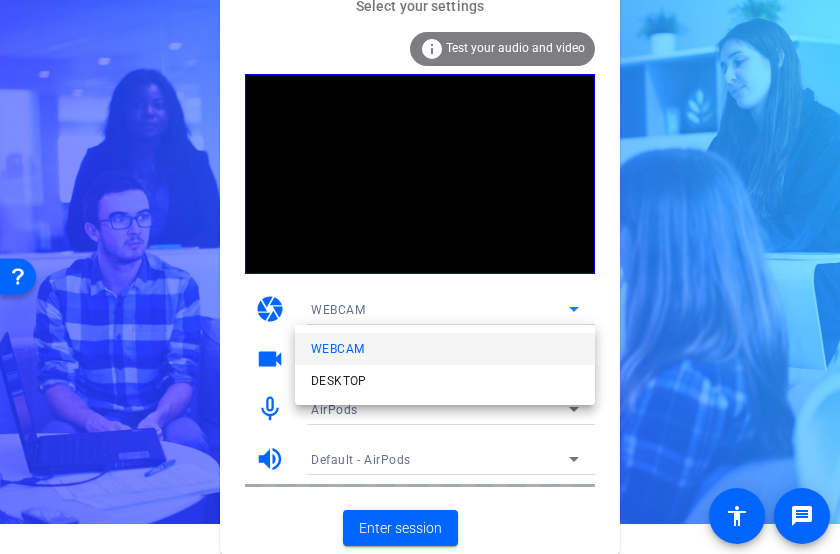 click at bounding box center [420, 277] 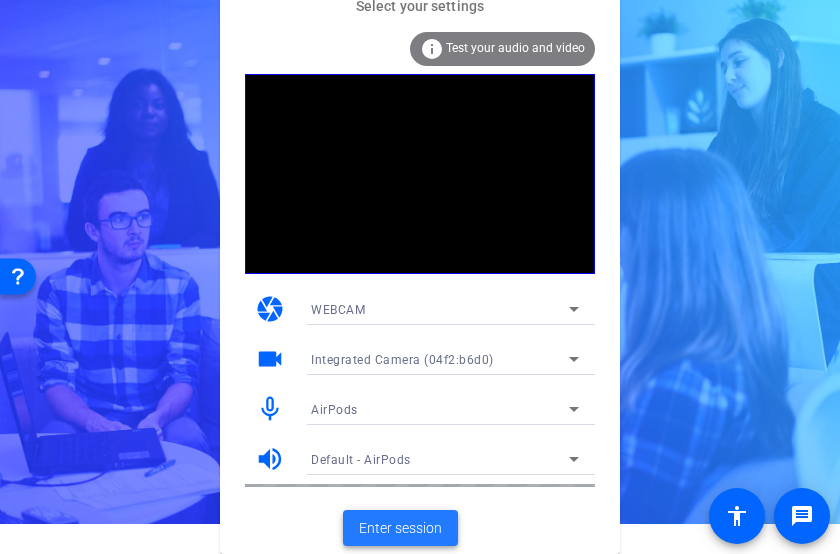 click on "Enter session" 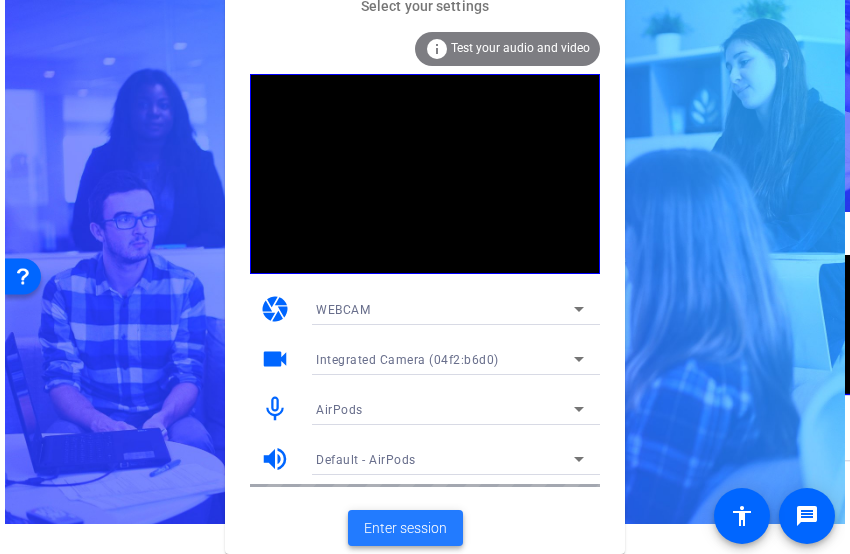scroll, scrollTop: 0, scrollLeft: 0, axis: both 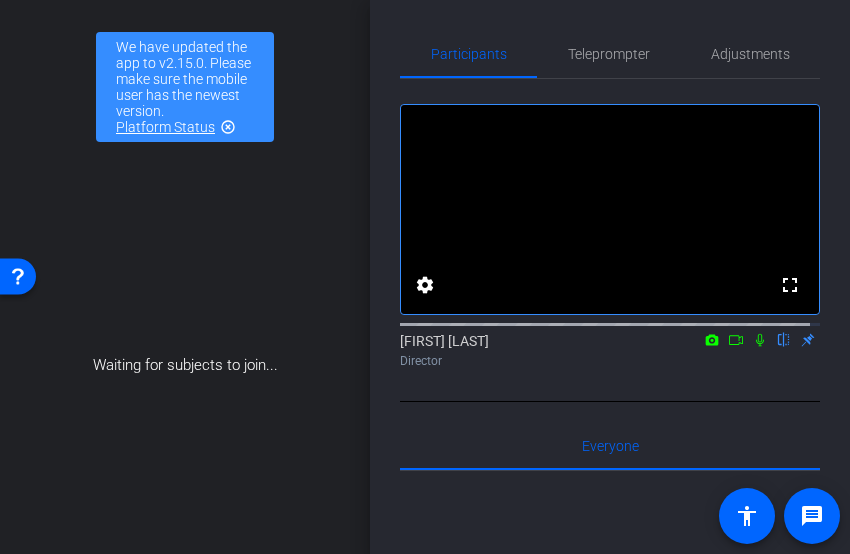 click on "highlight_off" at bounding box center (228, 127) 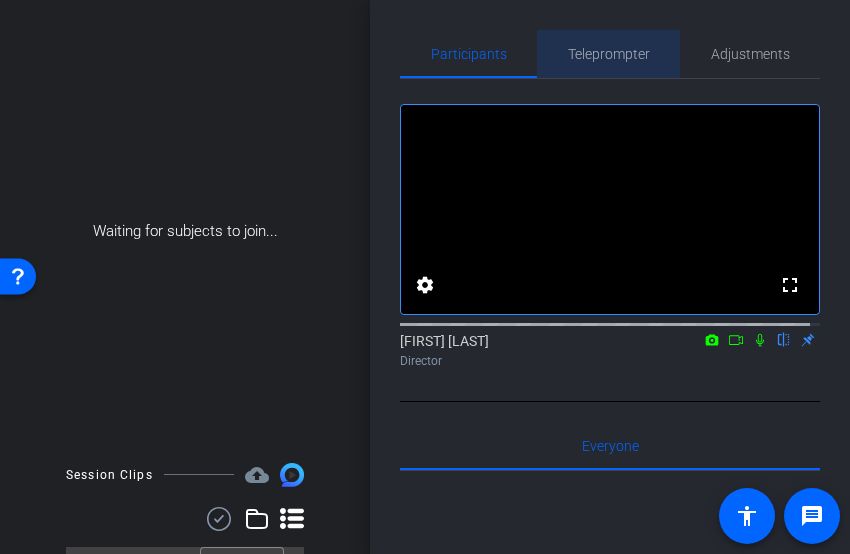 click on "Teleprompter" at bounding box center (609, 54) 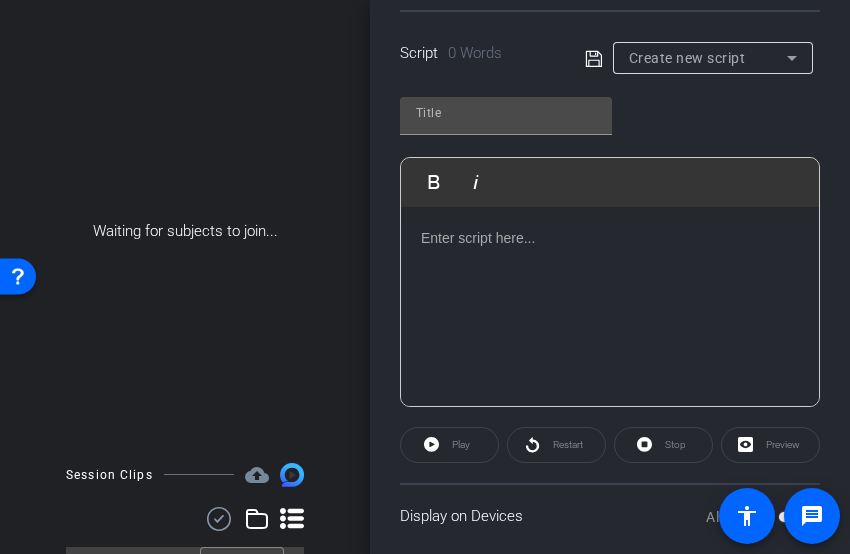 scroll, scrollTop: 430, scrollLeft: 0, axis: vertical 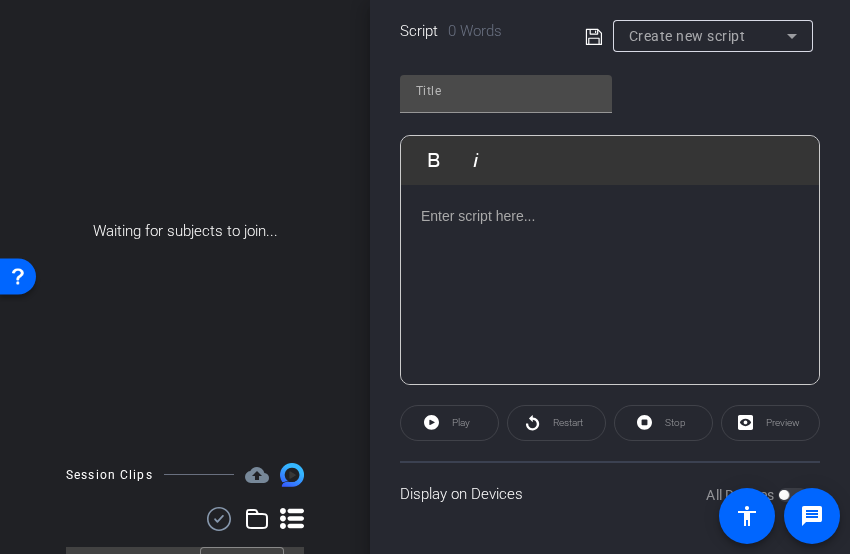 click 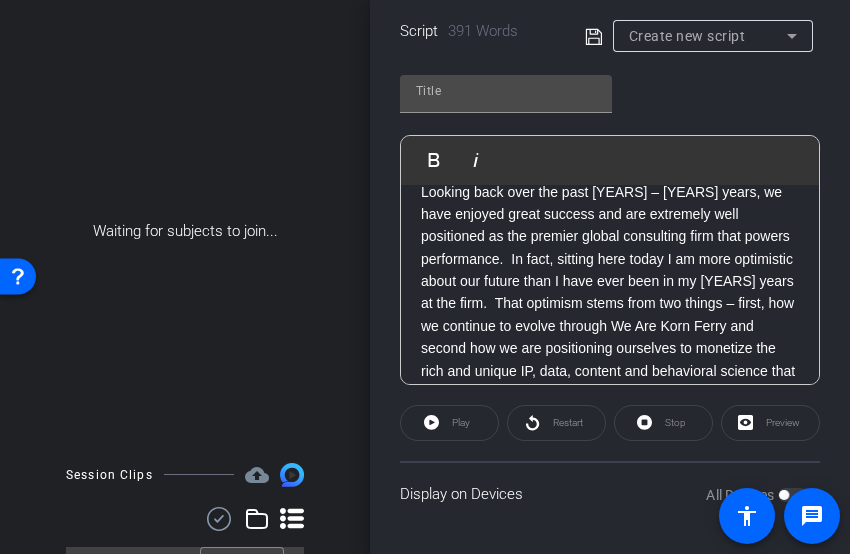 scroll, scrollTop: 0, scrollLeft: 0, axis: both 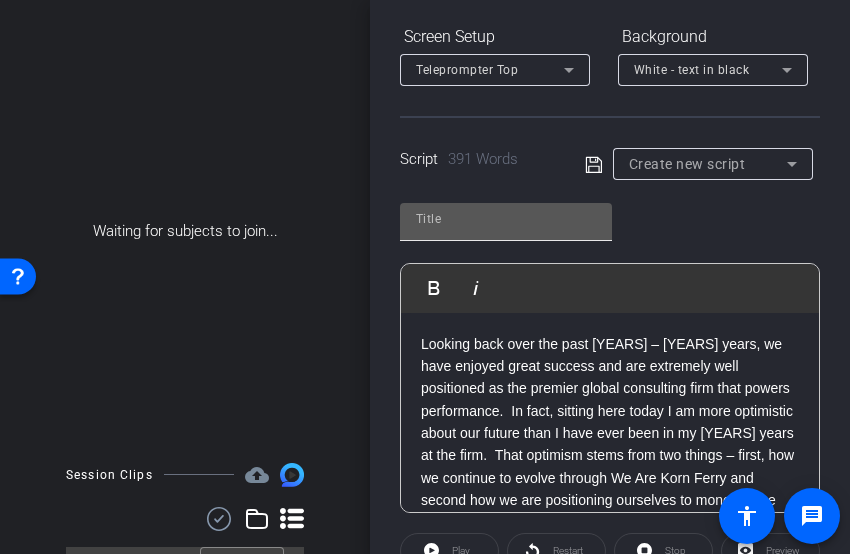 click at bounding box center [506, 219] 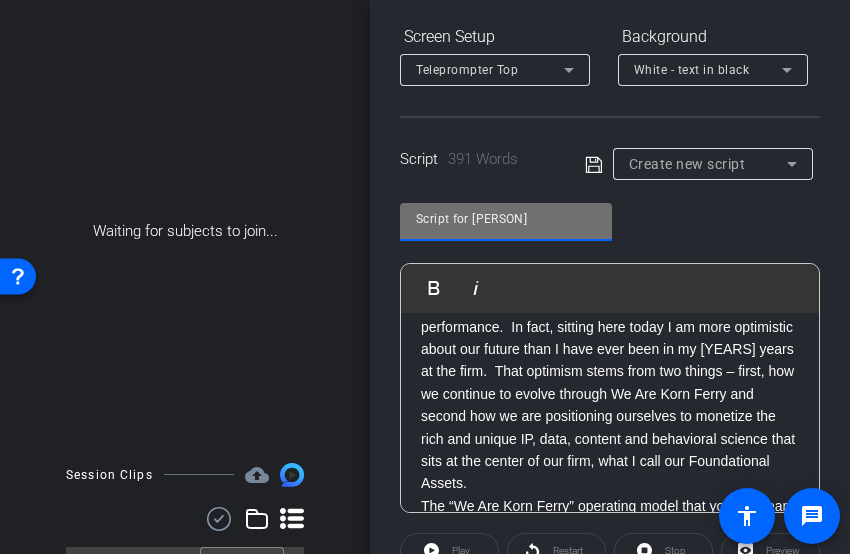 scroll, scrollTop: 85, scrollLeft: 0, axis: vertical 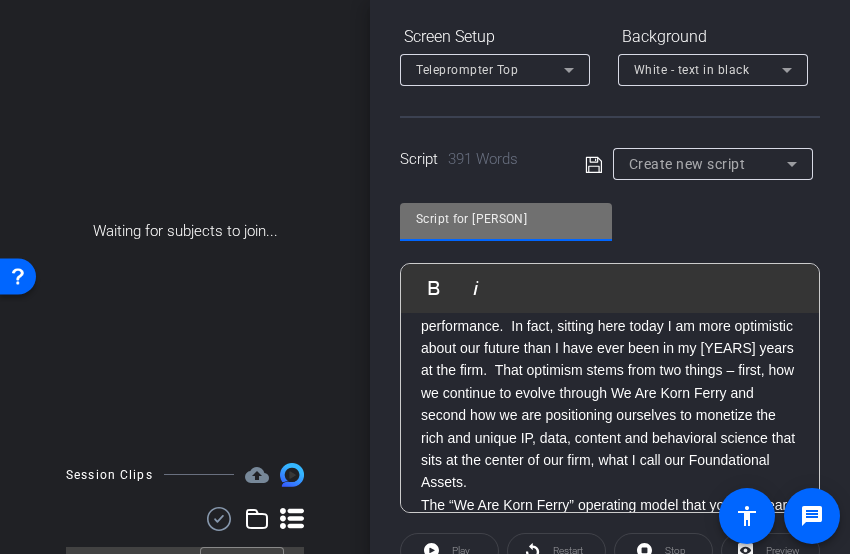 type on "Script for [PERSON]" 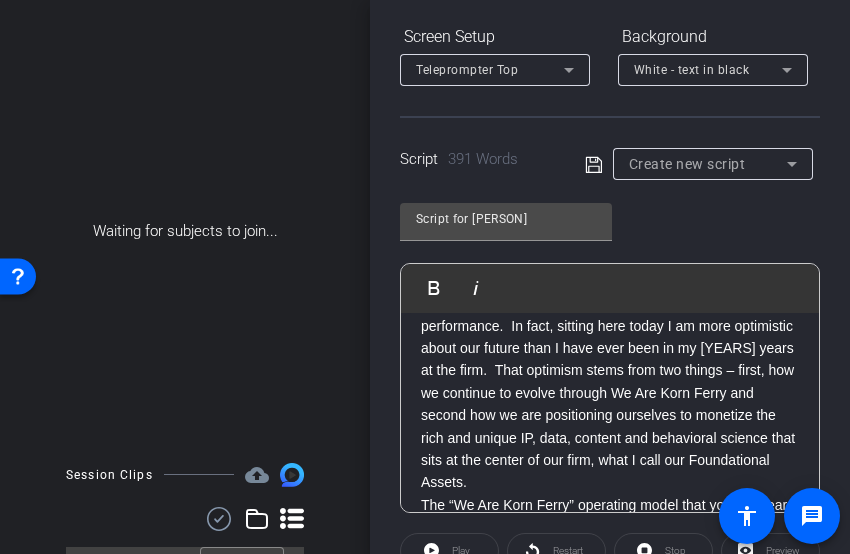 click on "Looking back over the past [YEARS] – [YEARS] years, we have enjoyed great success and are extremely well positioned as the premier global consulting firm that powers performance.  In fact, sitting here today I am more optimistic about our future than I have ever been in my [YEARS] years at the firm.  That optimism stems from two things – first, how we continue to evolve through We Are Korn Ferry and second how we are positioning ourselves to monetize the rich and unique IP, data, content and behavioral science that sits at the center of our firm, what I call our Foundational Assets." at bounding box center [610, 371] 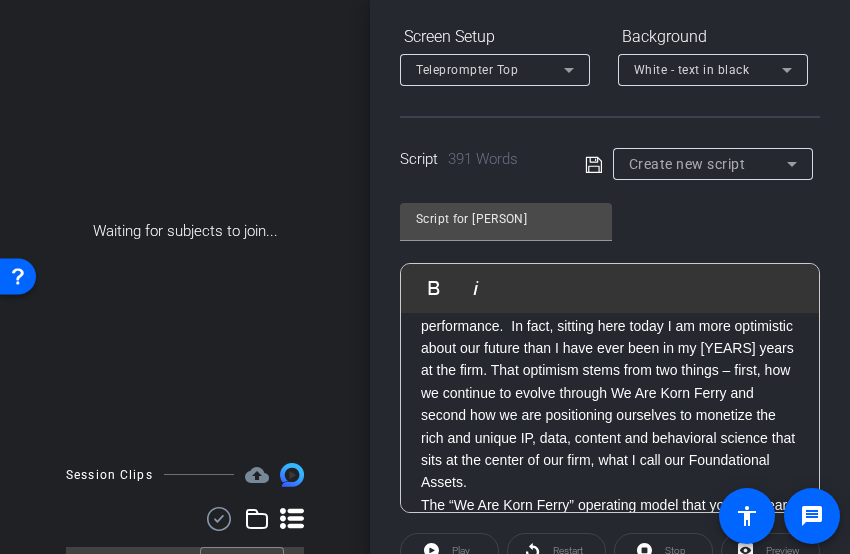 type 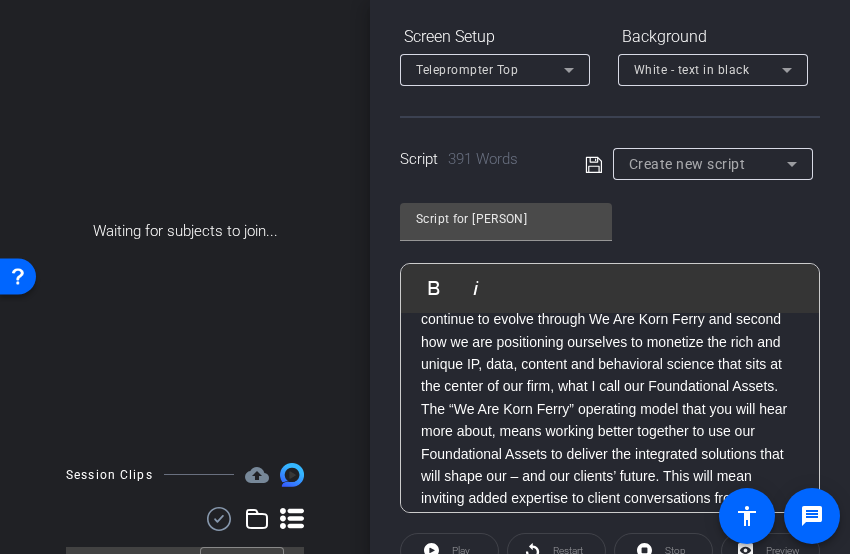 scroll, scrollTop: 200, scrollLeft: 0, axis: vertical 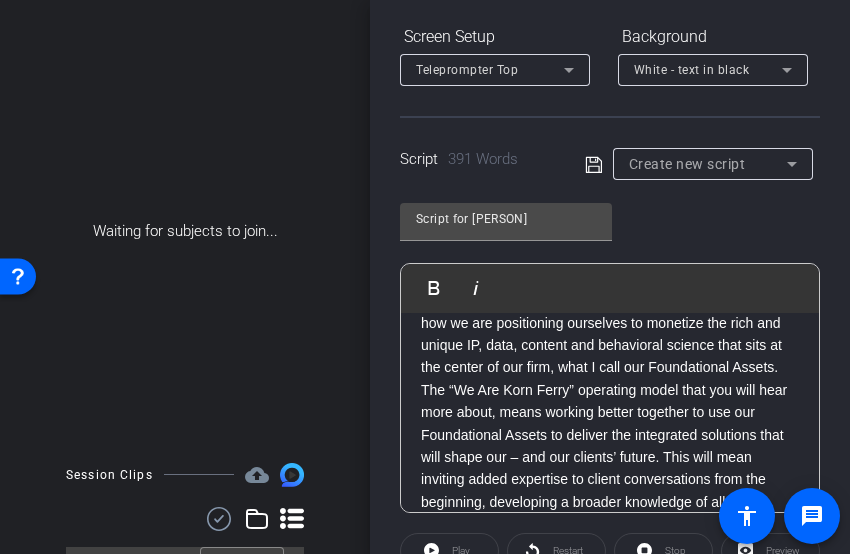 click on "That optimism stems from two things – first, how we continue to evolve through We Are Korn Ferry and second how we are positioning ourselves to monetize the rich and unique IP, data, content and behavioral science that sits at the center of our firm, what I call our Foundational Assets." 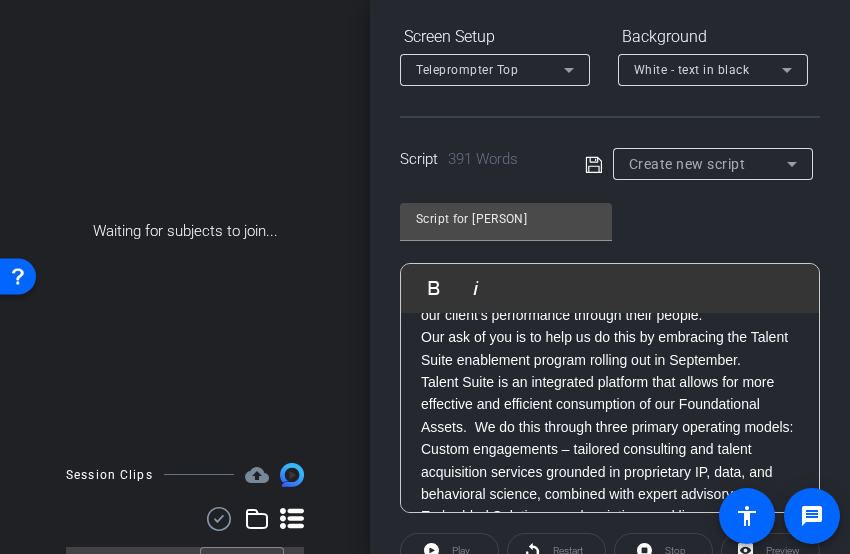 click on "Our ask of you is to help us do this by embracing the Talent Suite enablement program rolling out in September." 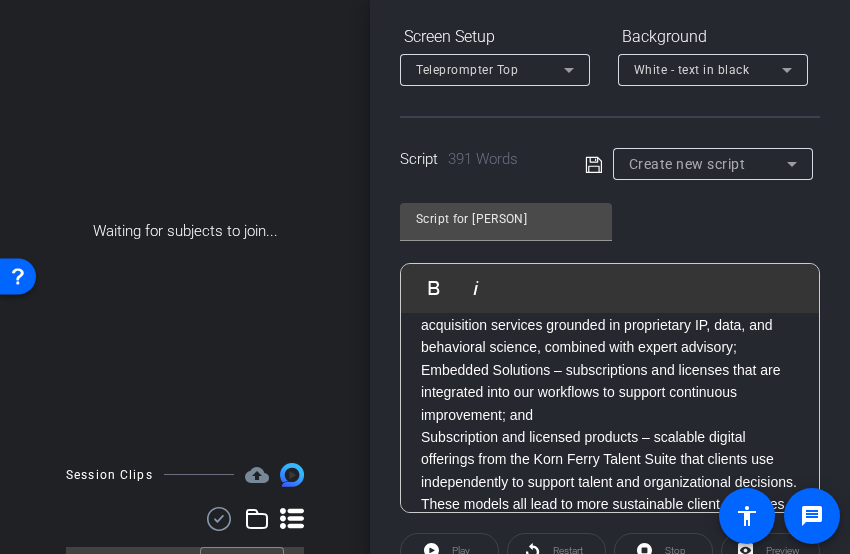 scroll, scrollTop: 647, scrollLeft: 0, axis: vertical 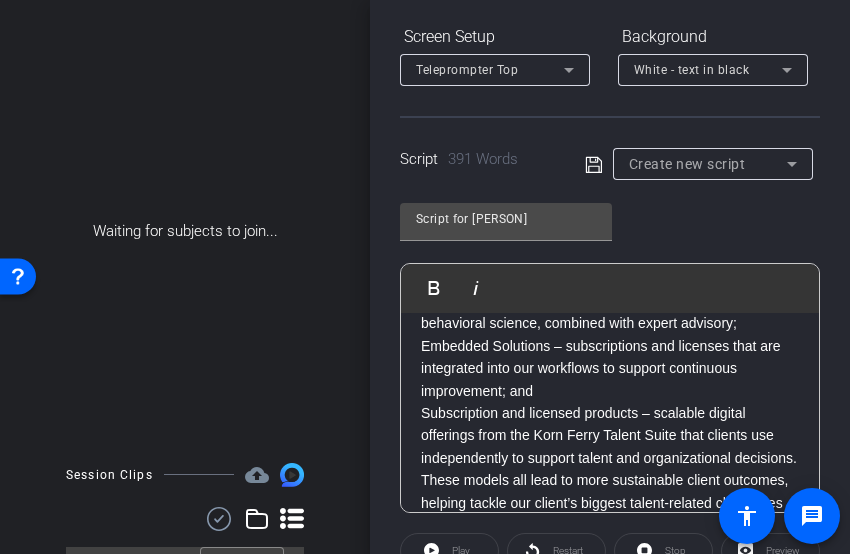 click on "Looking back over the past [YEARS] – [YEARS] years, we have enjoyed great success and are extremely well positioned as the premier global consulting firm that powers performance.  In fact, sitting here today I am more optimistic about our future than I have ever been in my [YEARS] years at the firm.  That optimism stems from two things – first, how we continue to evolve through We Are Korn Ferry and second how we are positioning ourselves to monetize the rich and unique IP, data, content and behavioral science that sits at the center of our firm, what I call our Foundational Assets.  Our ask of you is to help us do this by embracing the Talent Suite enablement program rolling out in September. Talent Suite is an integrated platform that allows for more effective and efficient consumption of our Foundational Assets.  We do this through three primary operating models: Embedded Solutions – subscriptions and licenses that are integrated into our workflows to support continuous improvement; and" 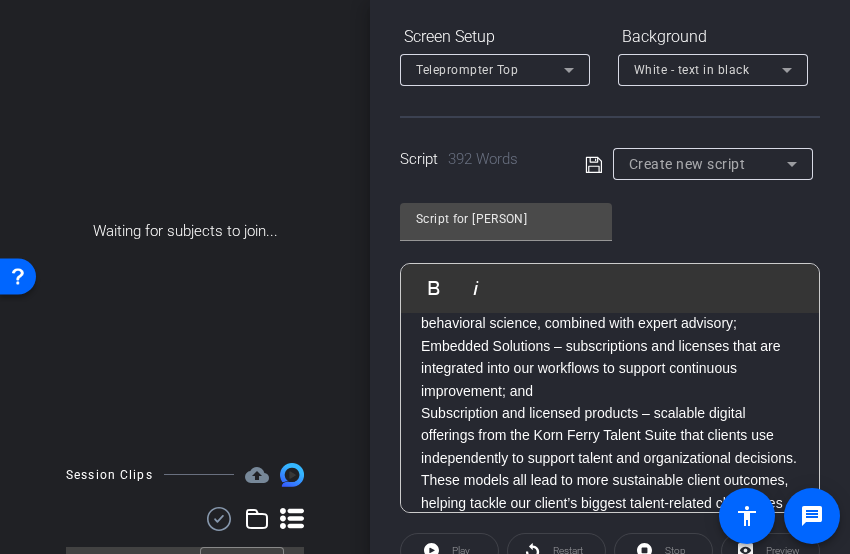 click on "Looking back over the past [YEARS] – [YEARS] years, we have enjoyed great success and are extremely well positioned as the premier global consulting firm that powers performance.  In fact, sitting here today I am more optimistic about our future than I have ever been in my [YEARS] years at the firm.  That optimism stems from two things – first, how we continue to evolve through We Are Korn Ferry and second how we are positioning ourselves to monetize the rich and unique IP, data, content and behavioral science that sits at the center of our firm, what I call our Foundational Assets.  Our ask of you is to help us do this by embracing the Talent Suite enablement program rolling out in September. Talent Suite is an integrated platform that allows for more effective and efficient consumption of our Foundational Assets.  We do this through three primary operating models: Embedded Solutions – subscriptions and licenses that are integrated into our workflows to support continuous improvement; and" 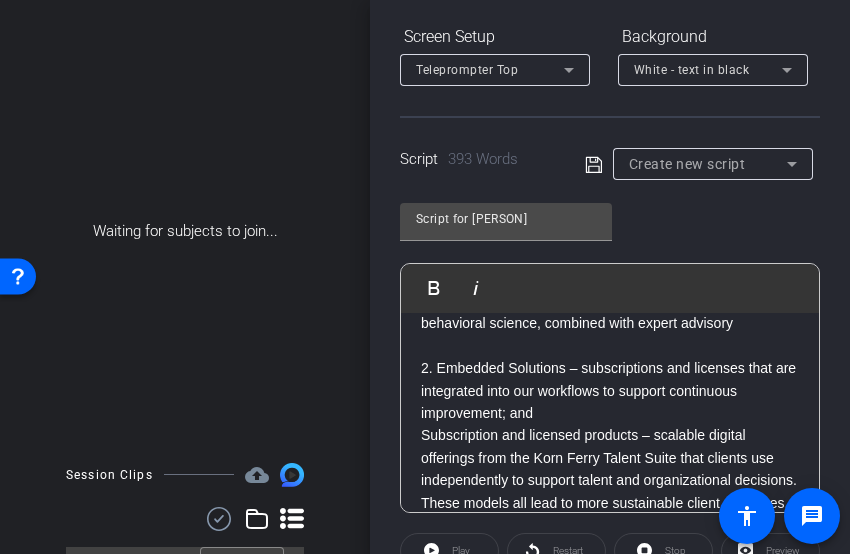 click on "Talent Suite is an integrated platform that allows for more effective and efficient consumption of our Foundational Assets.  We do this through three primary operating models:" 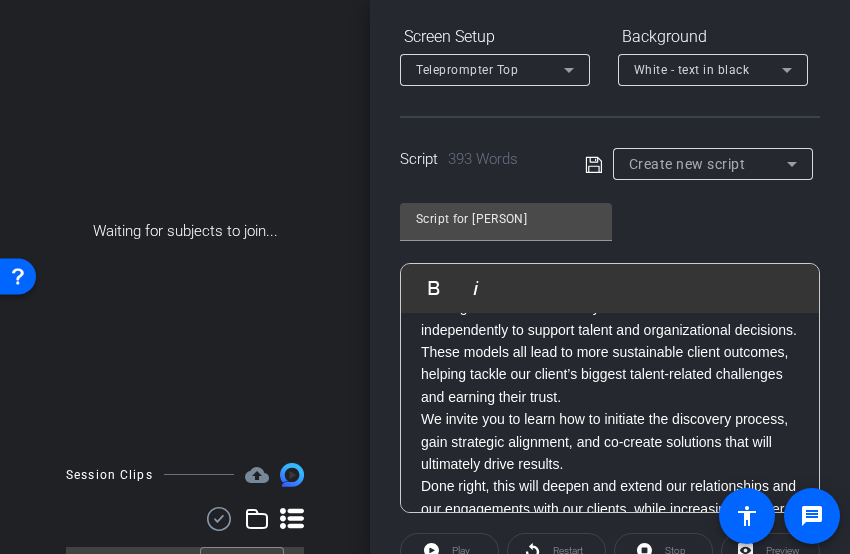 scroll, scrollTop: 826, scrollLeft: 0, axis: vertical 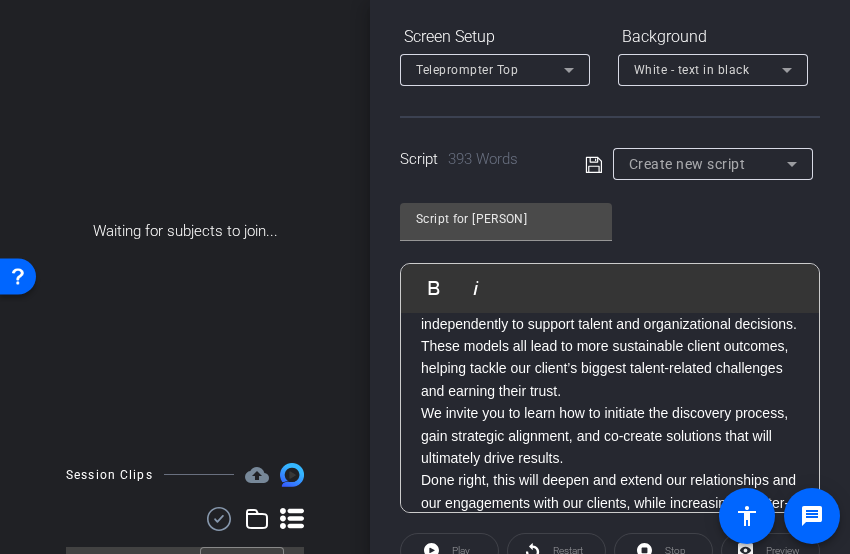 click on "2. Embedded Solutions – subscriptions and licenses that are integrated into our workflows to support continuous improvement; and" 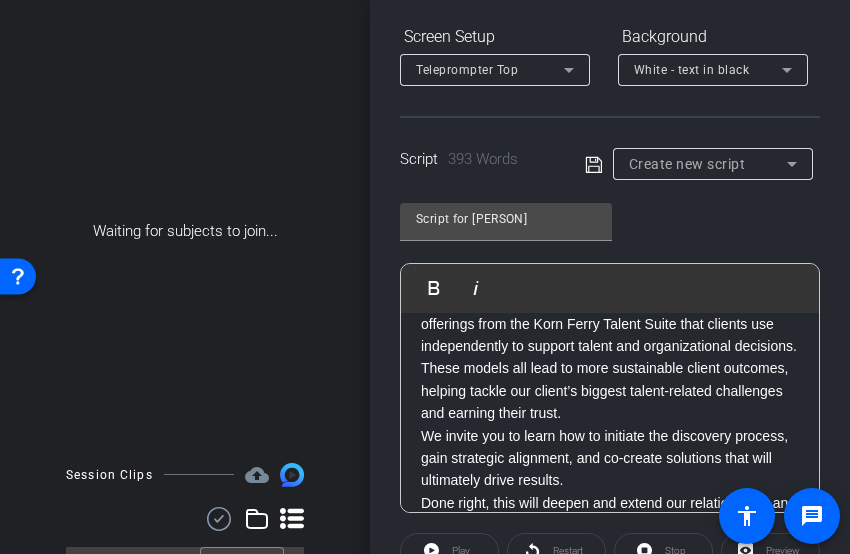 click on "Looking back over the past [YEARS] – [YEARS] years, we have enjoyed great success and are extremely well positioned as the premier global consulting firm that powers performance.  In fact, sitting here today I am more optimistic about our future than I have ever been in my [YEARS] years at the firm.  That optimism stems from two things – first, how we continue to evolve through We Are Korn Ferry and second how we are positioning ourselves to monetize the rich and unique IP, data, content and behavioral science that sits at the center of our firm, what I call our Foundational Assets.  Our ask of you is to help us do this by embracing the Talent Suite enablement program rolling out in September. Talent Suite is an integrated platform that allows for more effective and efficient consumption of our Foundational Assets.  We do this through three primary operating models: 2. Embedded Solutions – subscriptions and licenses that are integrated into our workflows to support continuous improvement; and" 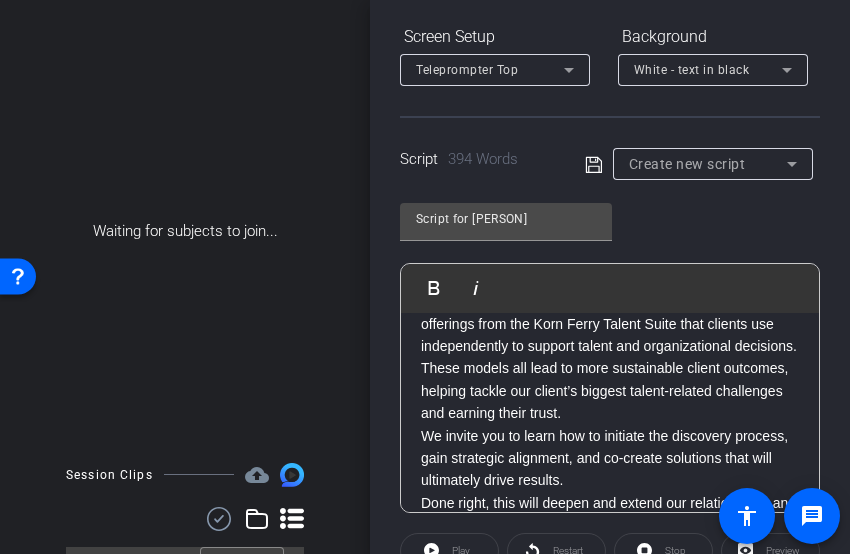 scroll, scrollTop: 885, scrollLeft: 0, axis: vertical 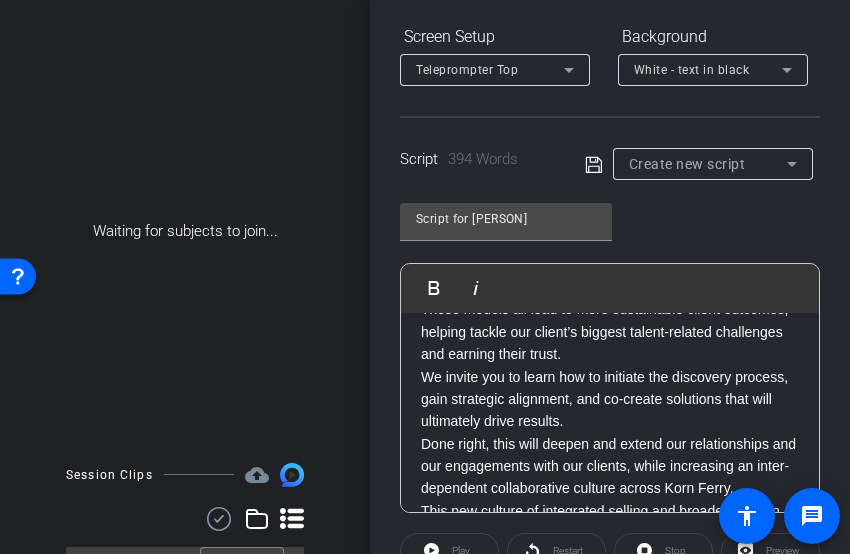 click on "3. Subscription and licensed products – scalable digital offerings from the Korn Ferry Talent Suite that clients use independently to support talent and organizational decisions." 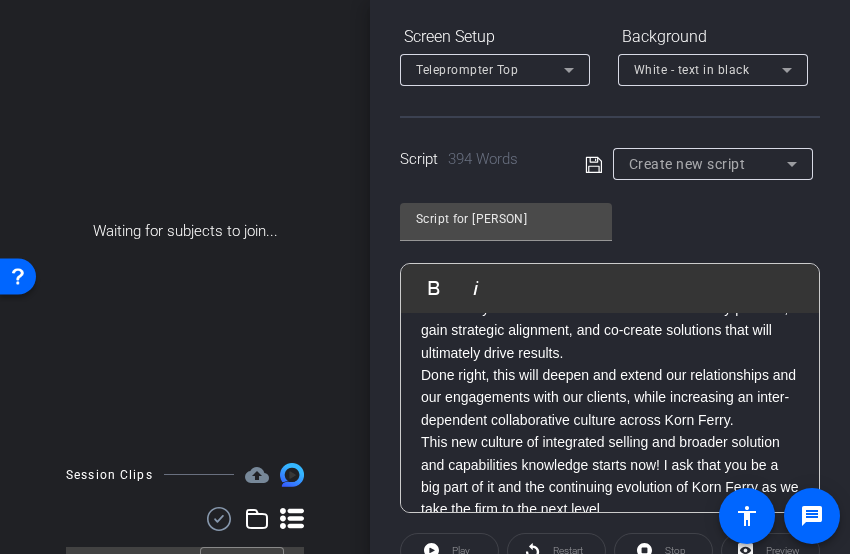scroll, scrollTop: 990, scrollLeft: 0, axis: vertical 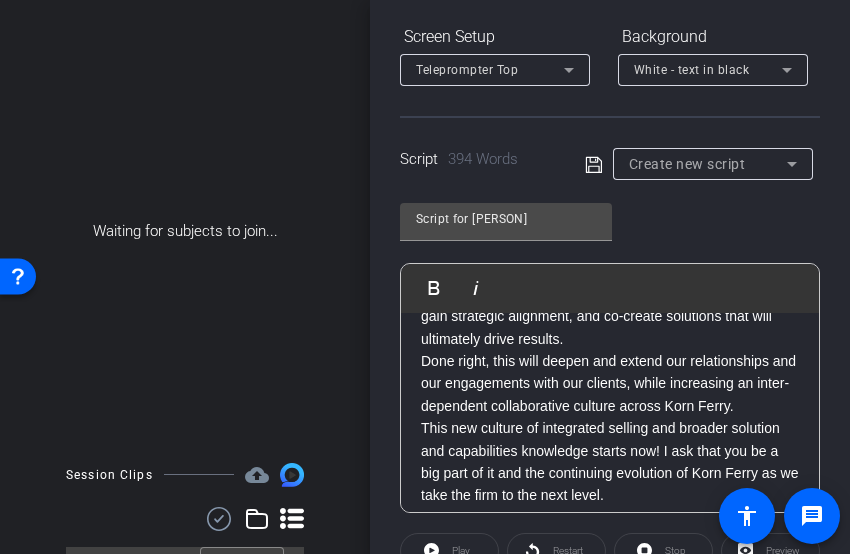 click on "These models all lead to more sustainable client outcomes, helping tackle our client’s biggest talent-related challenges and earning their trust." 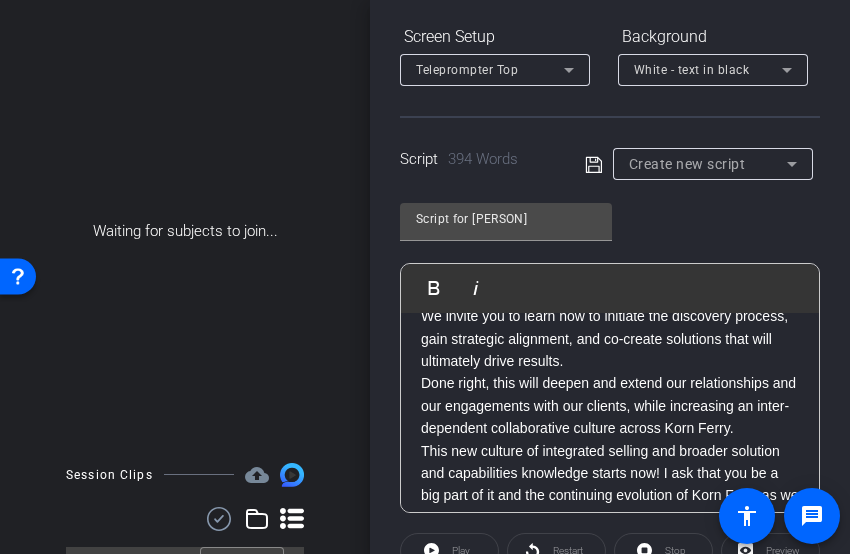 click on "We invite you to learn how to initiate the discovery process, gain strategic alignment, and co-create solutions that will ultimately drive results." 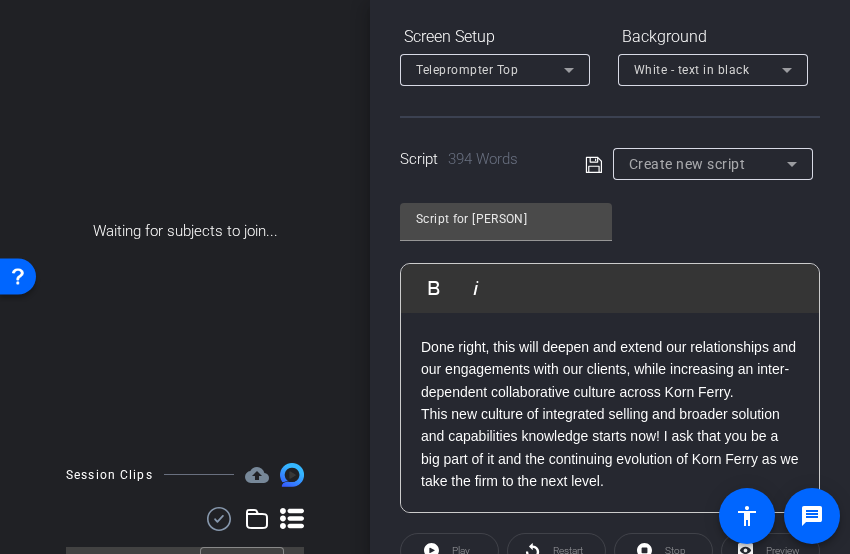scroll, scrollTop: 1157, scrollLeft: 0, axis: vertical 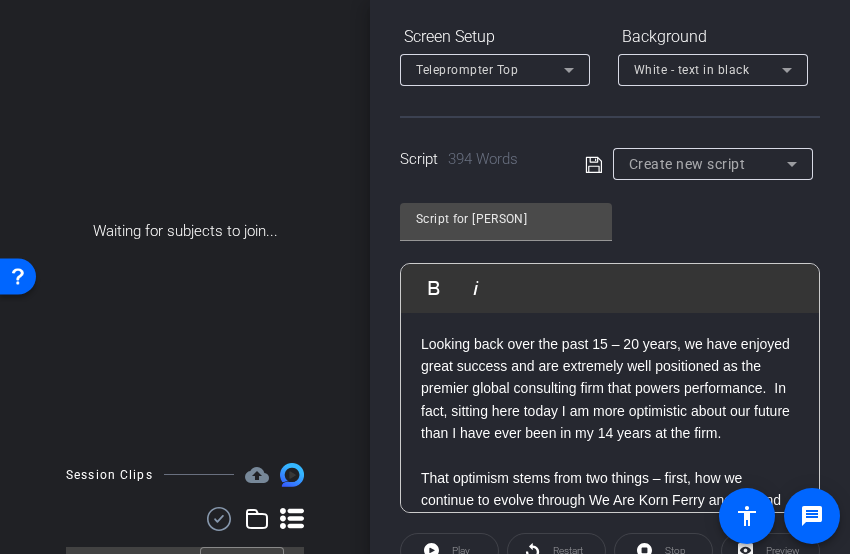 click on "Script for [PERSON]               Play        Play from this location               Play Selected        Play and display the selected text only Bold Italic Looking back over the past [YEARS] – [YEARS] years, we have enjoyed great success and are extremely well positioned as the premier global consulting firm that powers performance.  In fact, sitting here today I am more optimistic about our future than I have ever been in my [YEARS] years at the firm.  That optimism stems from two things – first, how we continue to evolve through We Are Korn Ferry and second how we are positioning ourselves to monetize the rich and unique IP, data, content and behavioral science that sits at the center of our firm, what I call our Foundational Assets.  Our ask of you is to help us do this by embracing the Talent Suite enablement program rolling out in September. Talent Suite is an integrated platform that allows for more effective and efficient consumption of our Foundational Assets.  We do this through three primary operating models:" 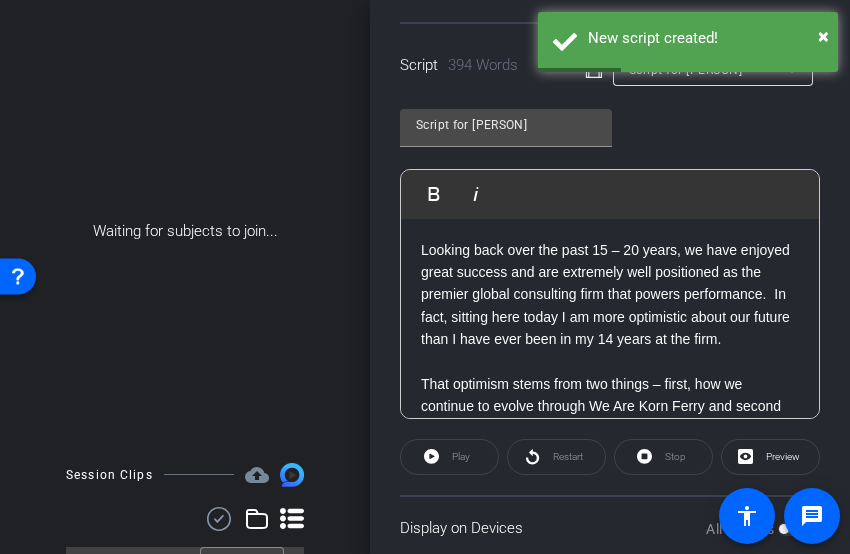 scroll, scrollTop: 399, scrollLeft: 0, axis: vertical 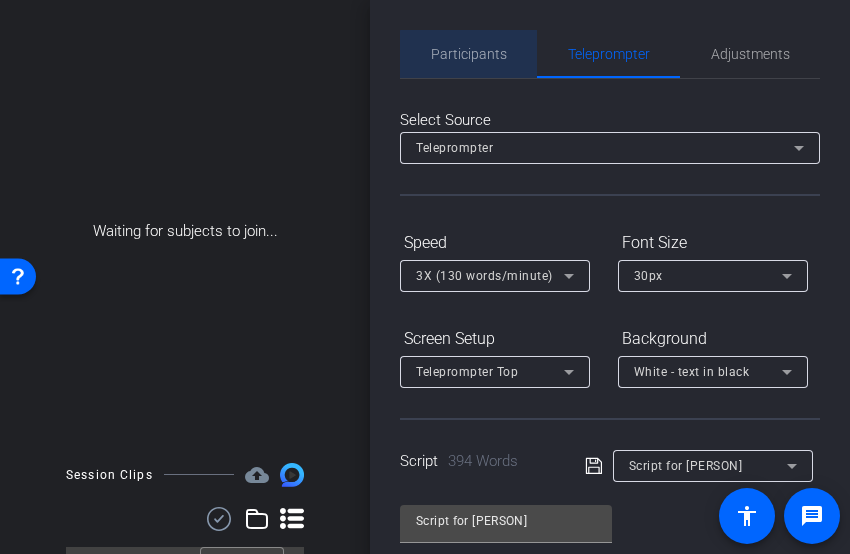 click on "Participants" at bounding box center (468, 54) 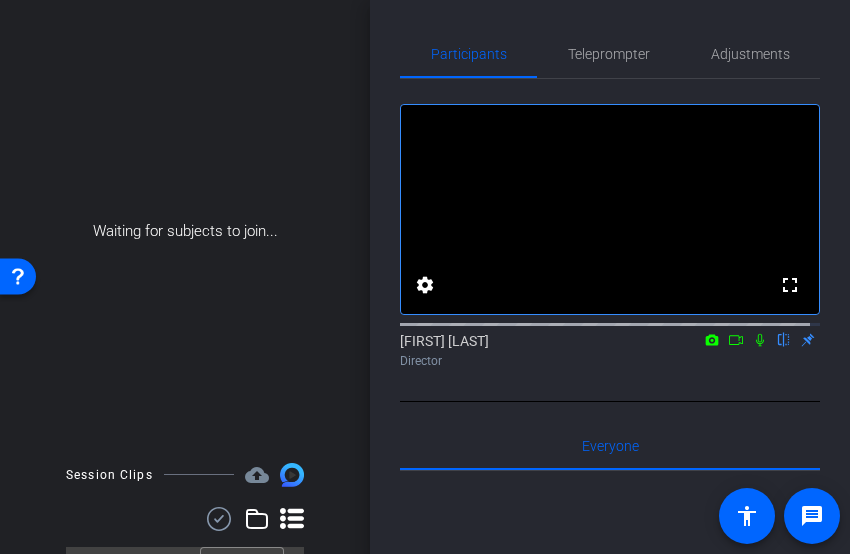 click 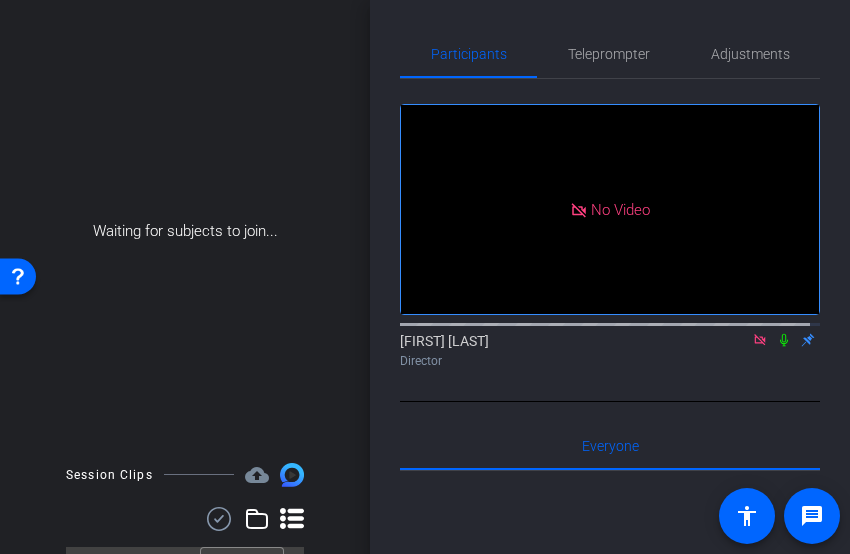 click 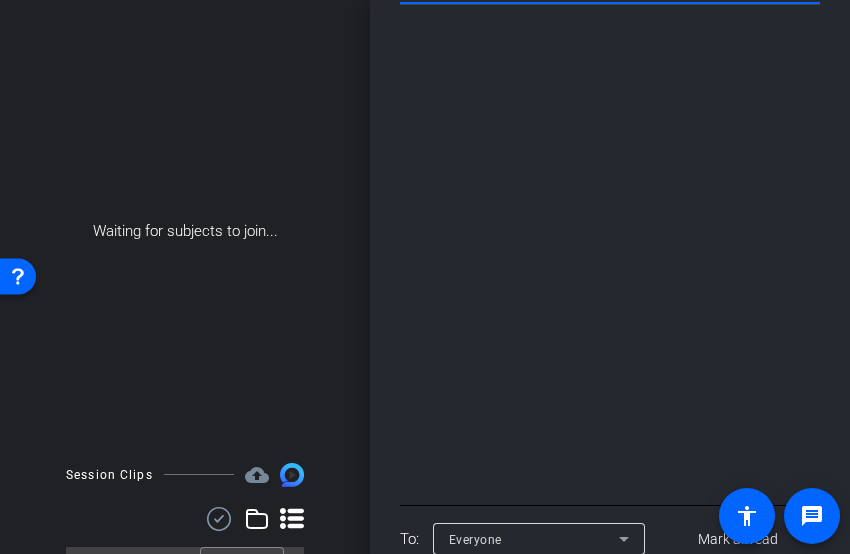 scroll, scrollTop: 578, scrollLeft: 0, axis: vertical 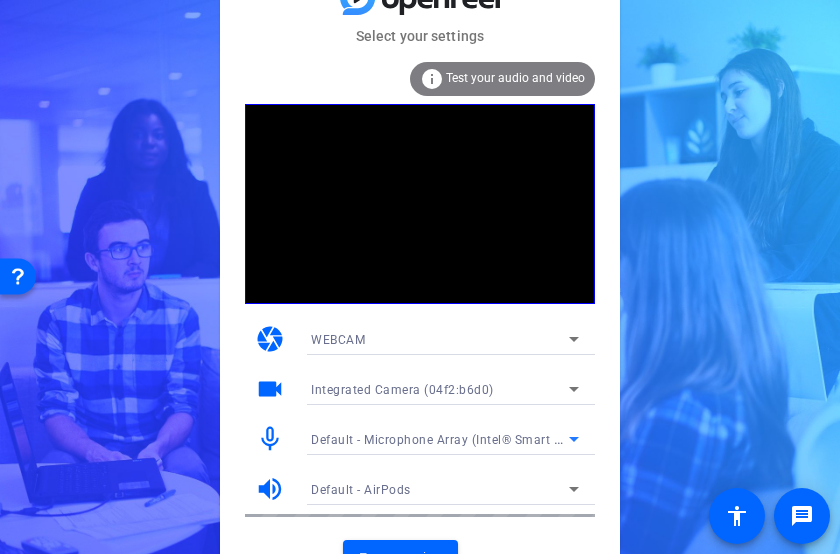 click on "Default - Microphone Array (Intel® Smart Sound Technology (Intel® SST))" at bounding box center [440, 439] 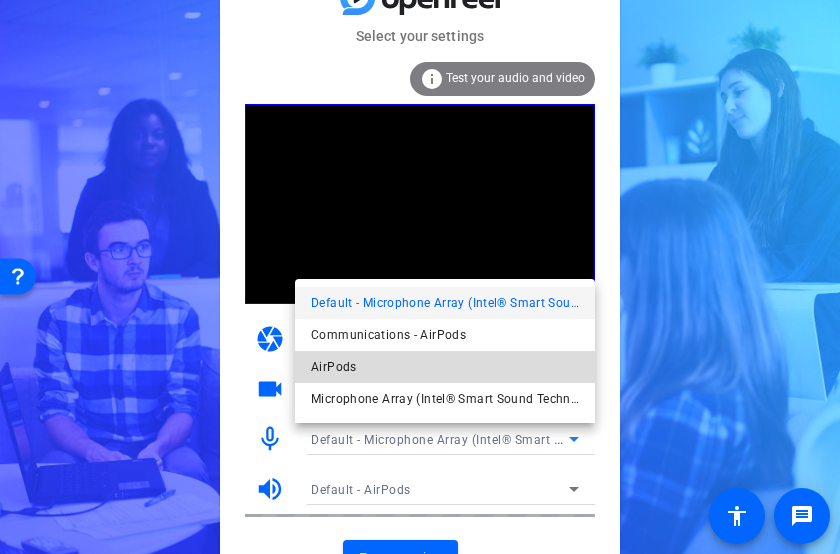 click on "AirPods" at bounding box center [445, 367] 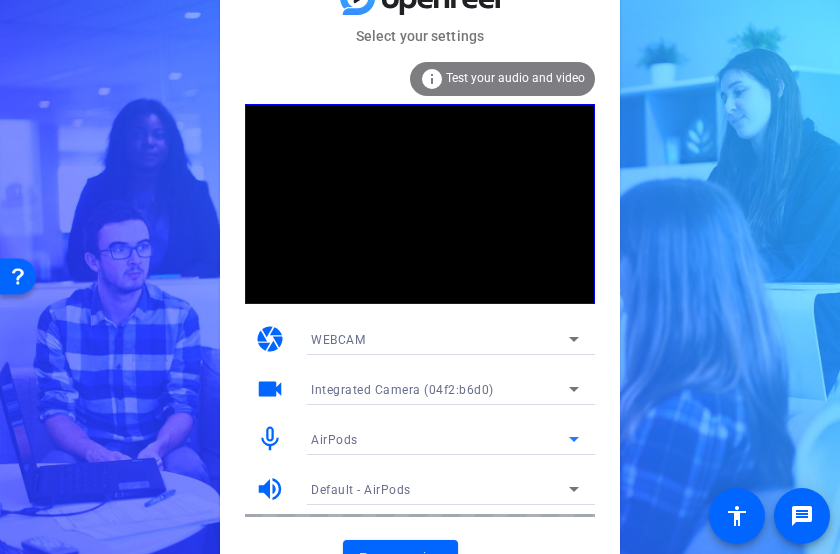 scroll, scrollTop: 30, scrollLeft: 0, axis: vertical 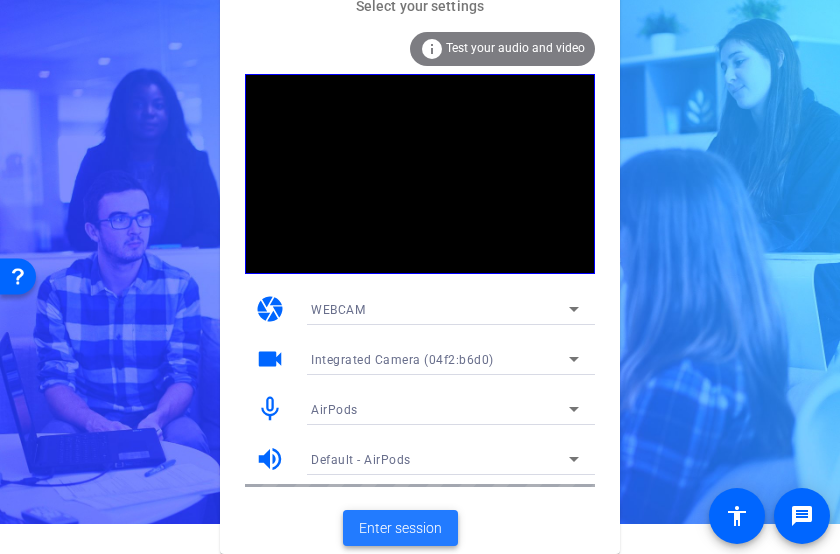 click on "Enter session" 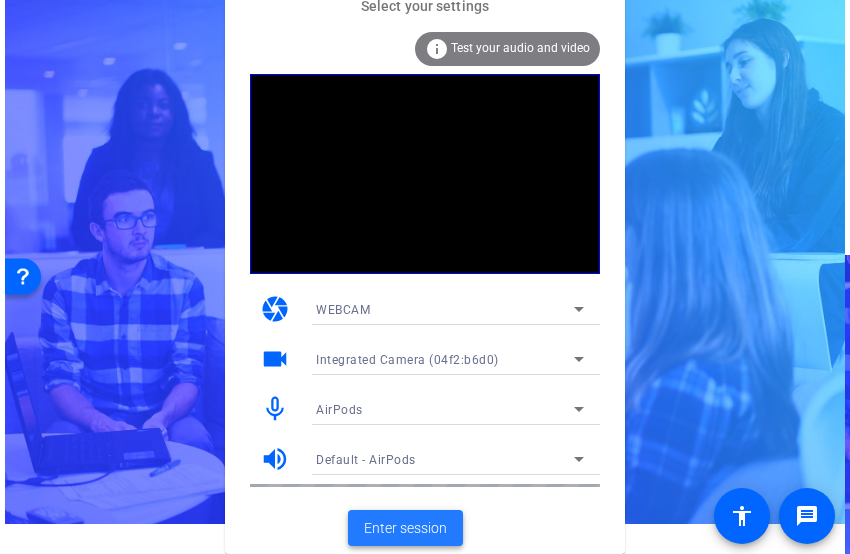 scroll, scrollTop: 0, scrollLeft: 0, axis: both 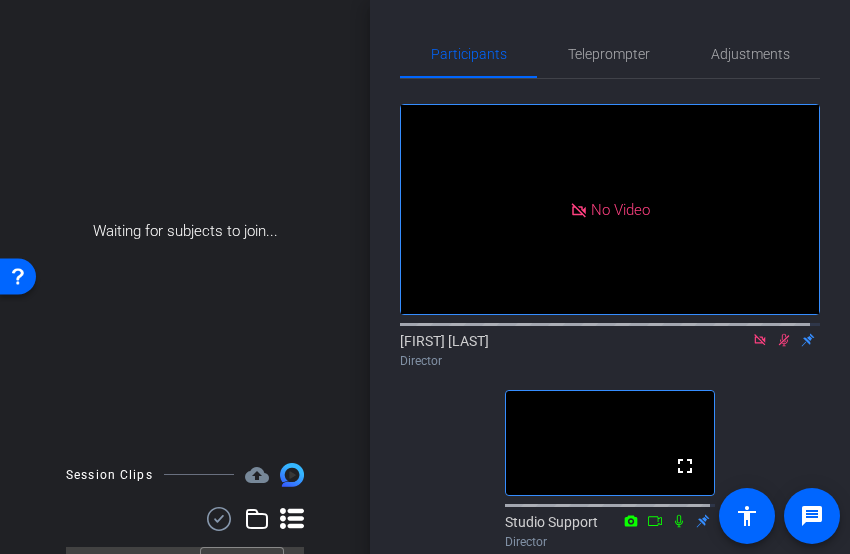 click 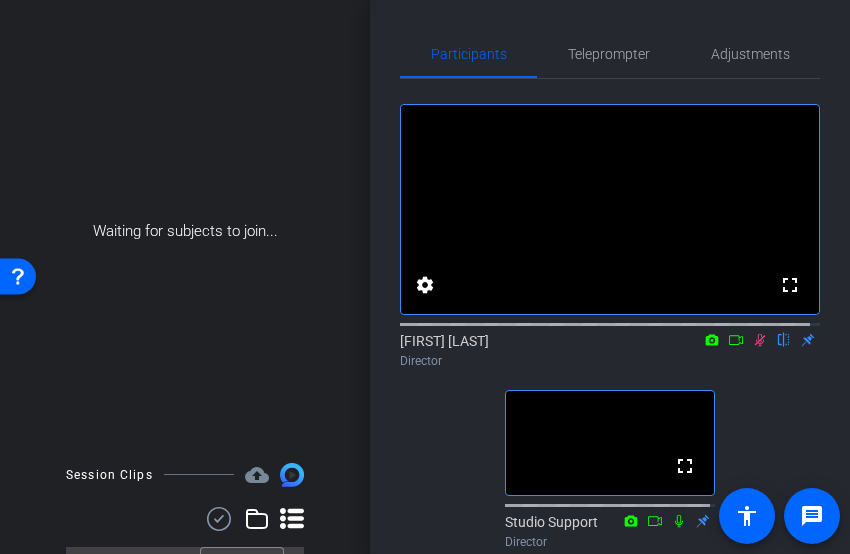 click 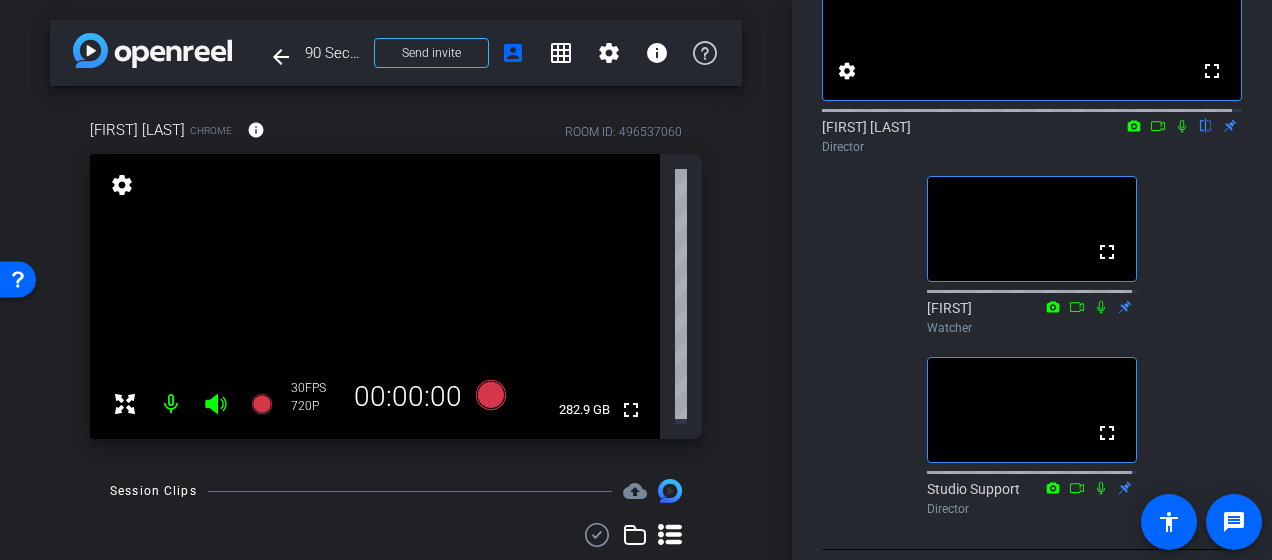 scroll, scrollTop: 215, scrollLeft: 0, axis: vertical 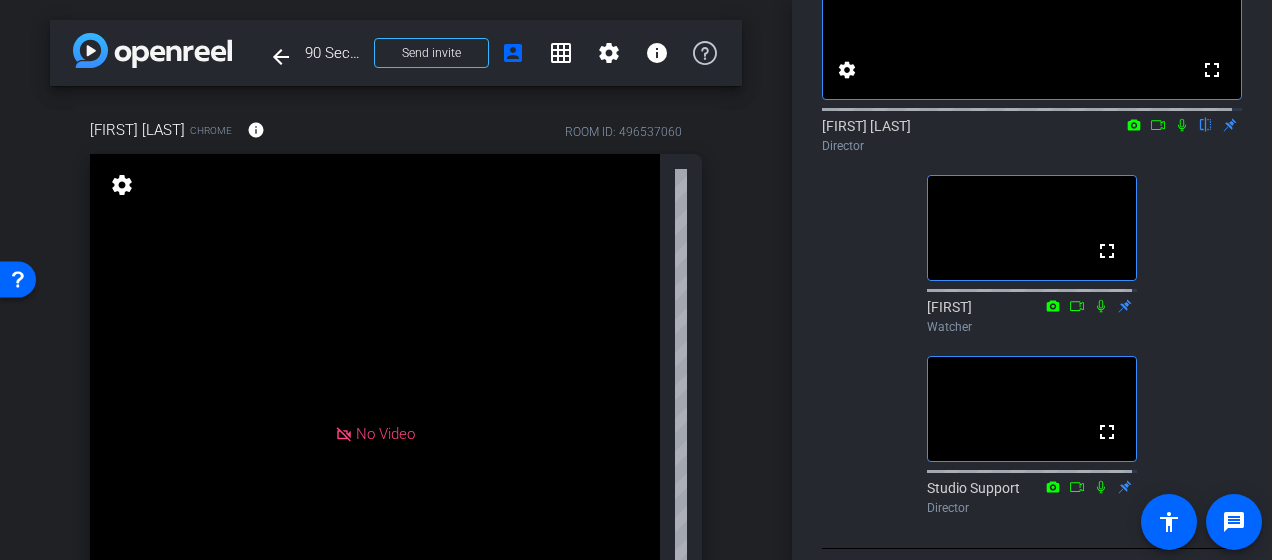 click 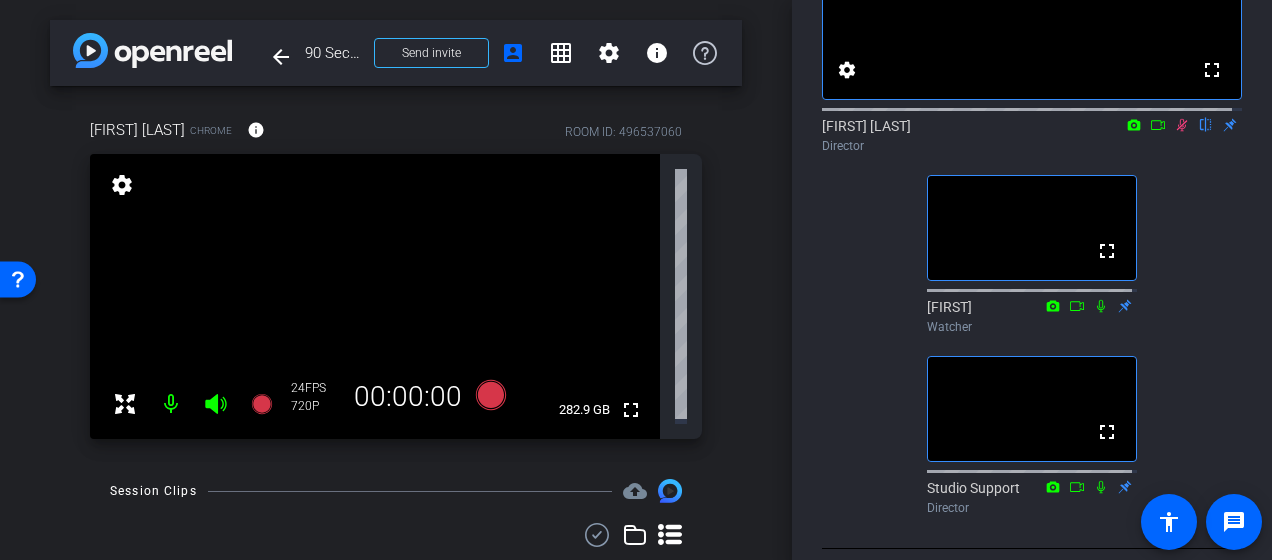 click 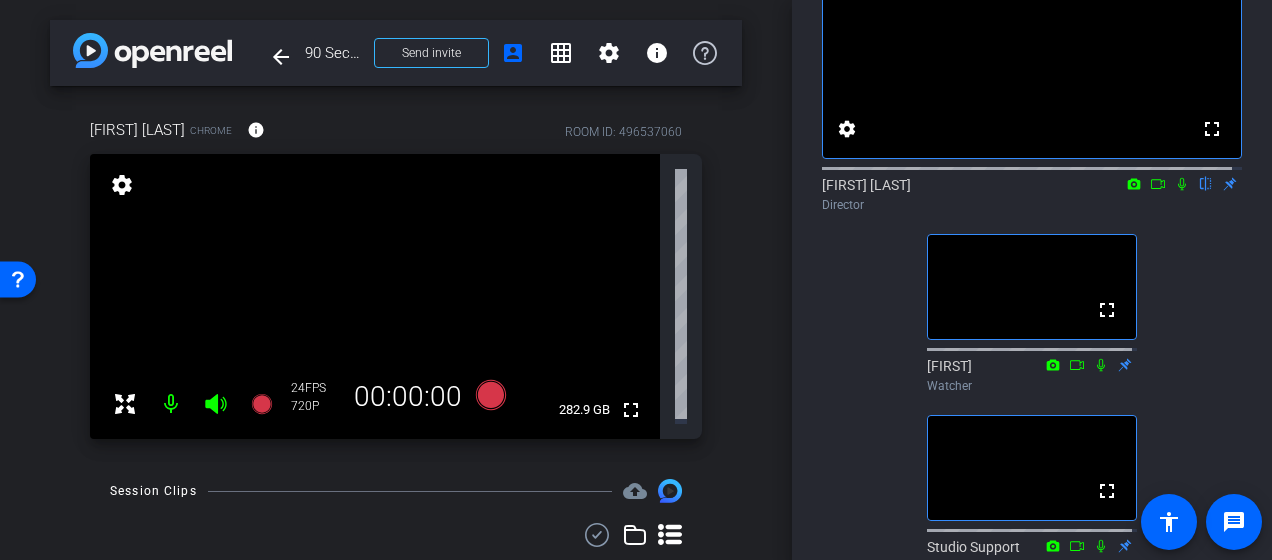 scroll, scrollTop: 155, scrollLeft: 0, axis: vertical 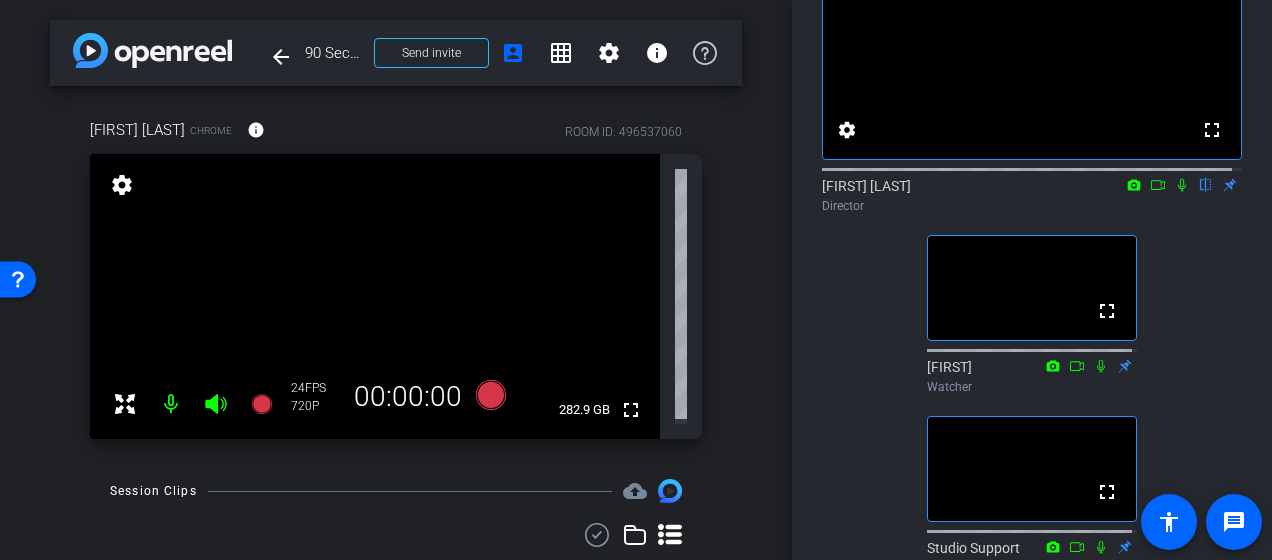 click 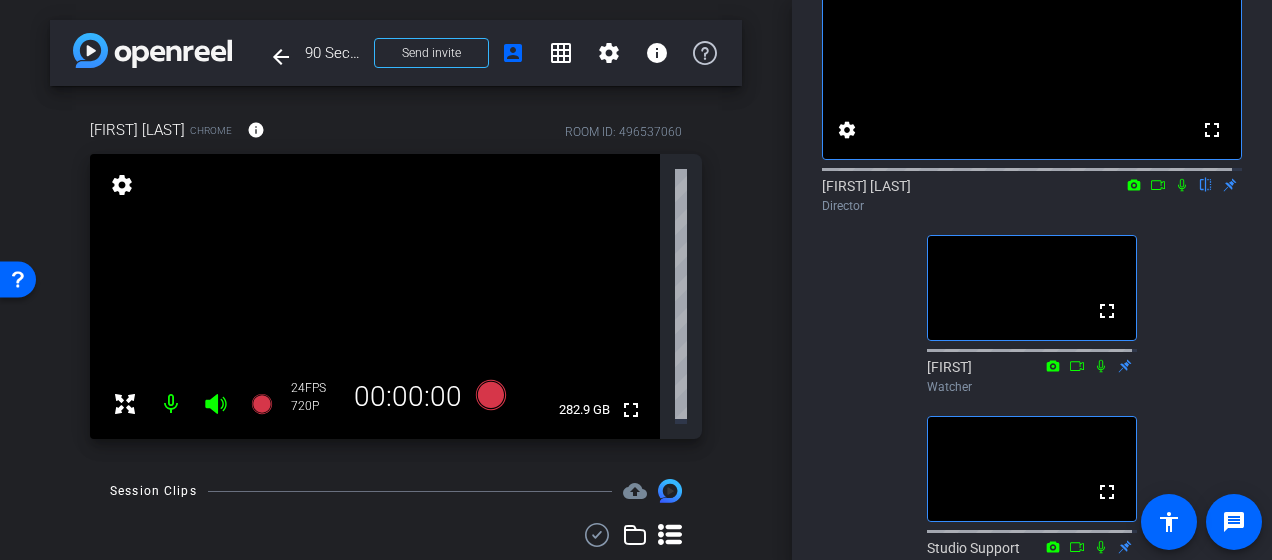 drag, startPoint x: 1172, startPoint y: 196, endPoint x: 1183, endPoint y: 312, distance: 116.520386 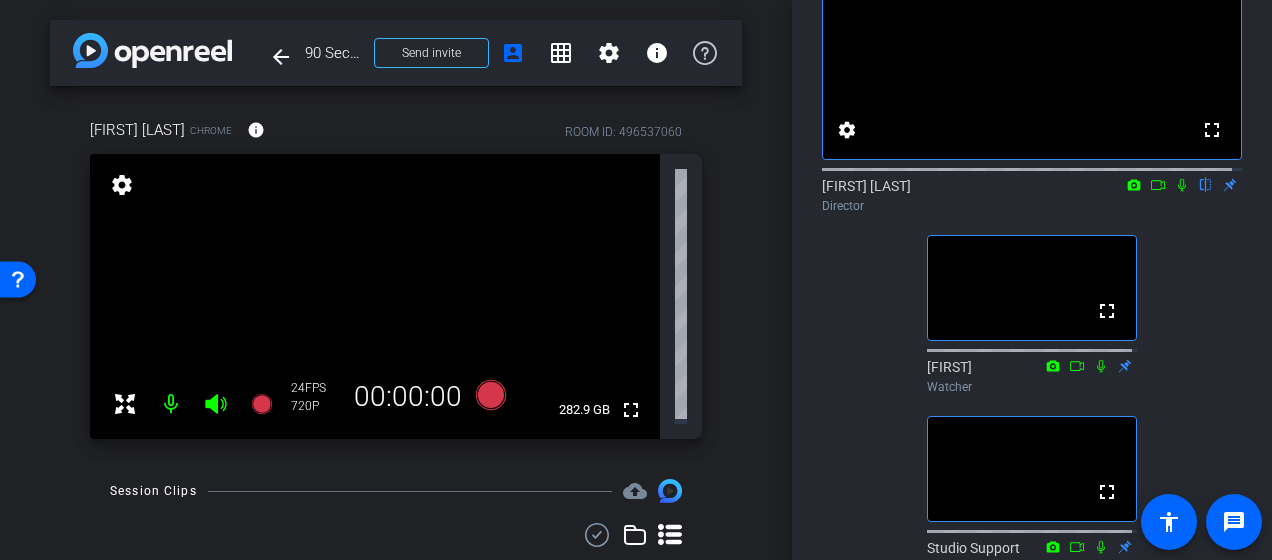click 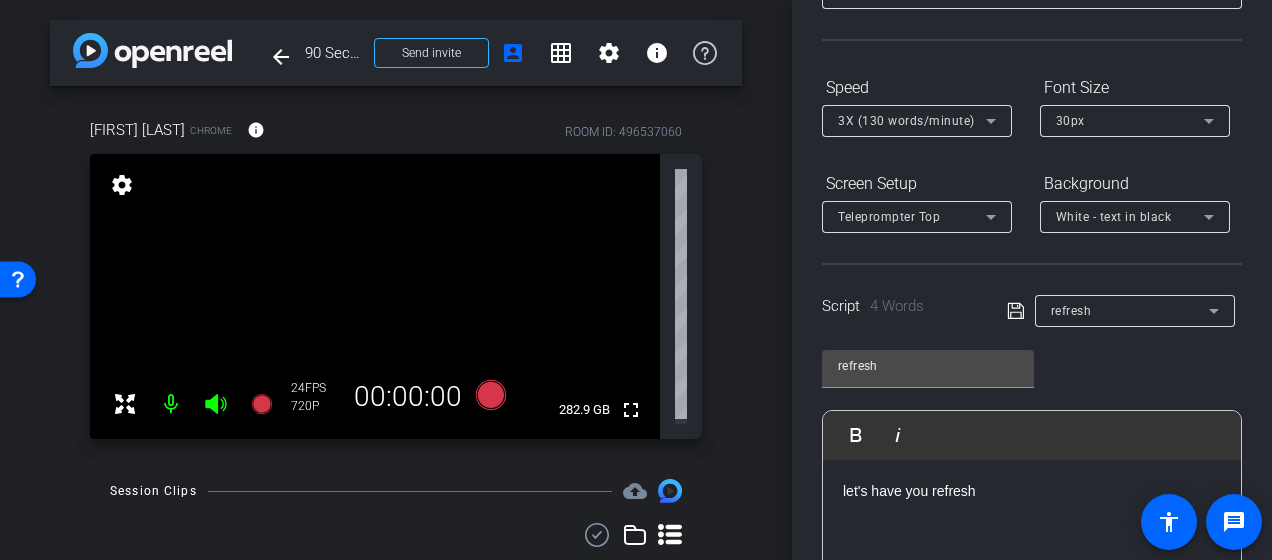 scroll, scrollTop: 0, scrollLeft: 0, axis: both 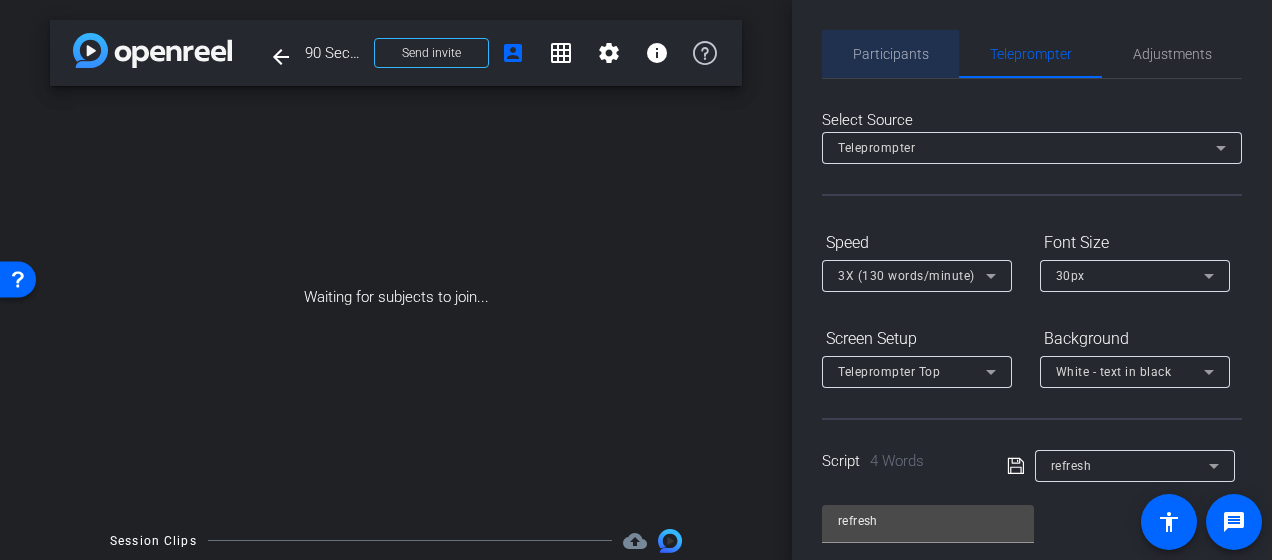 click on "Participants" at bounding box center (891, 54) 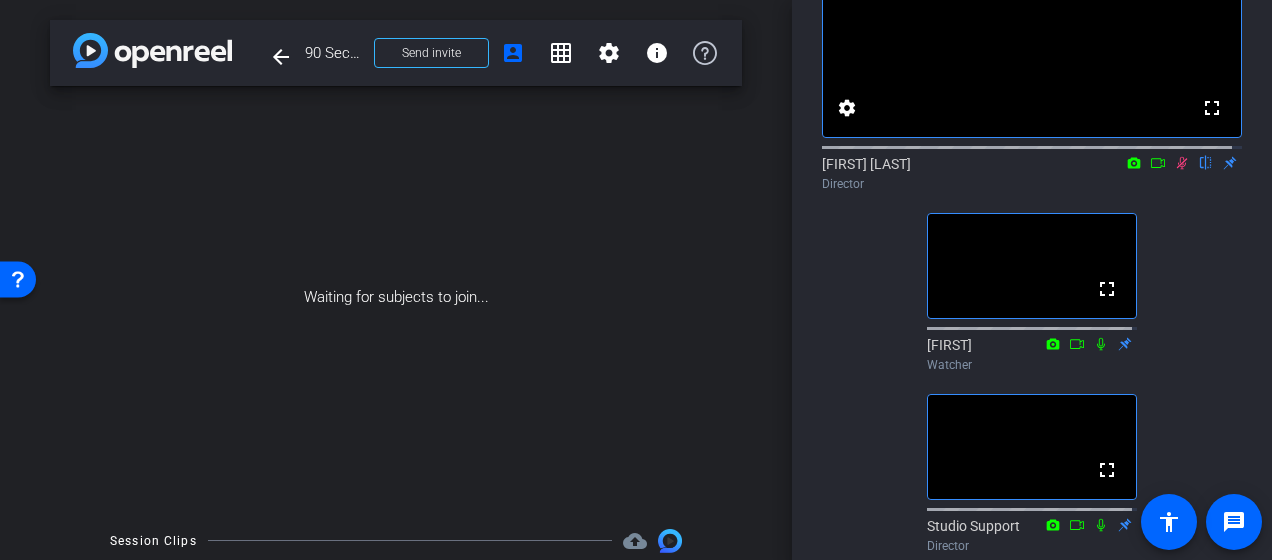 scroll, scrollTop: 40, scrollLeft: 0, axis: vertical 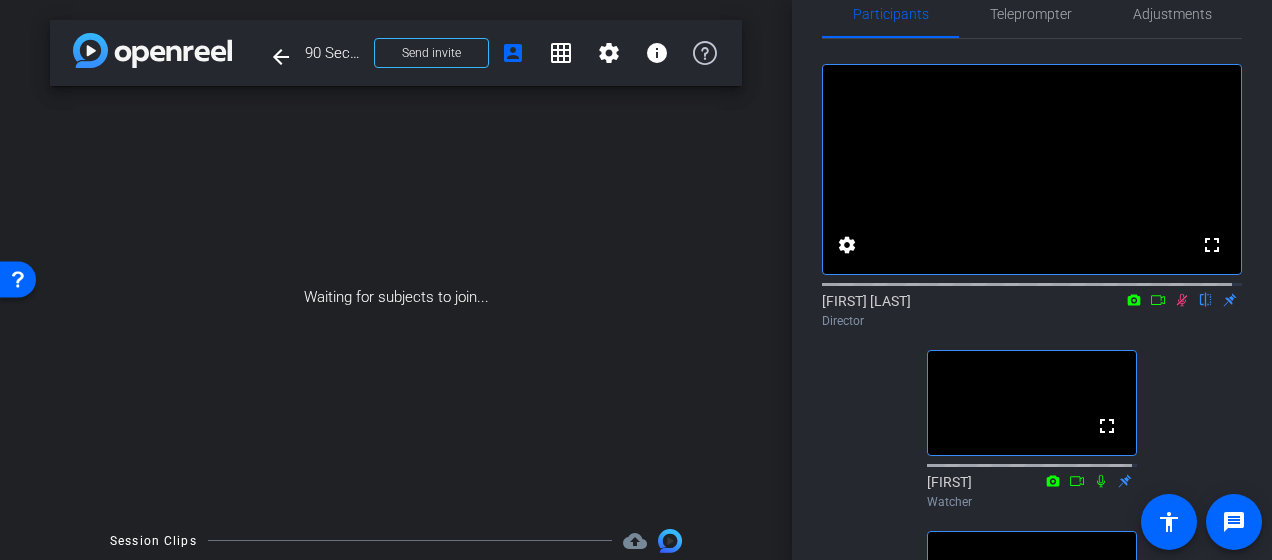 click 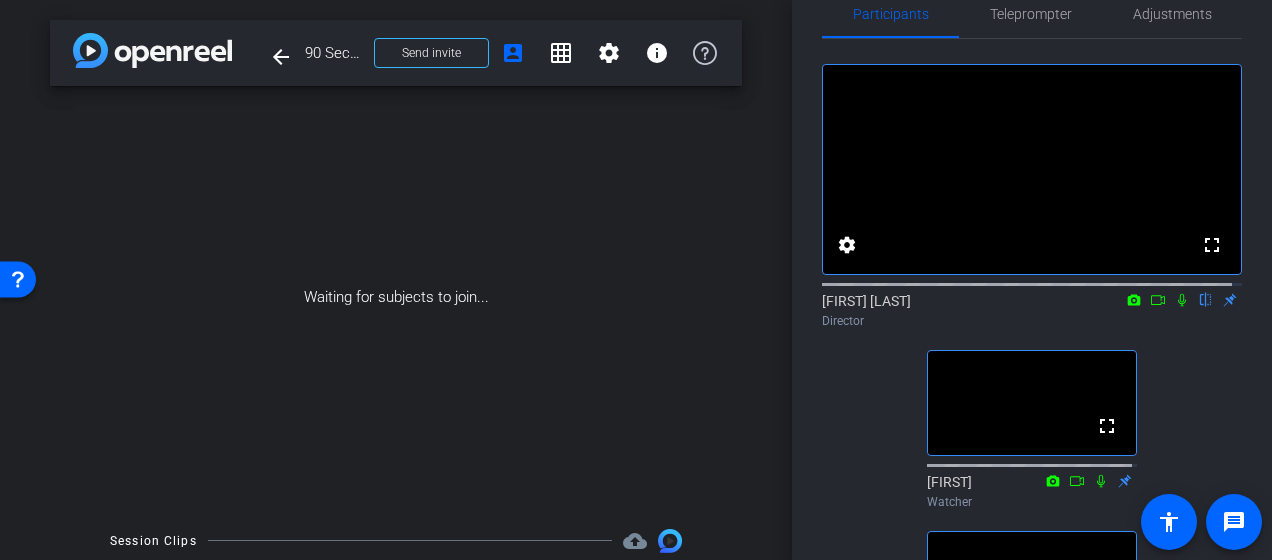 click 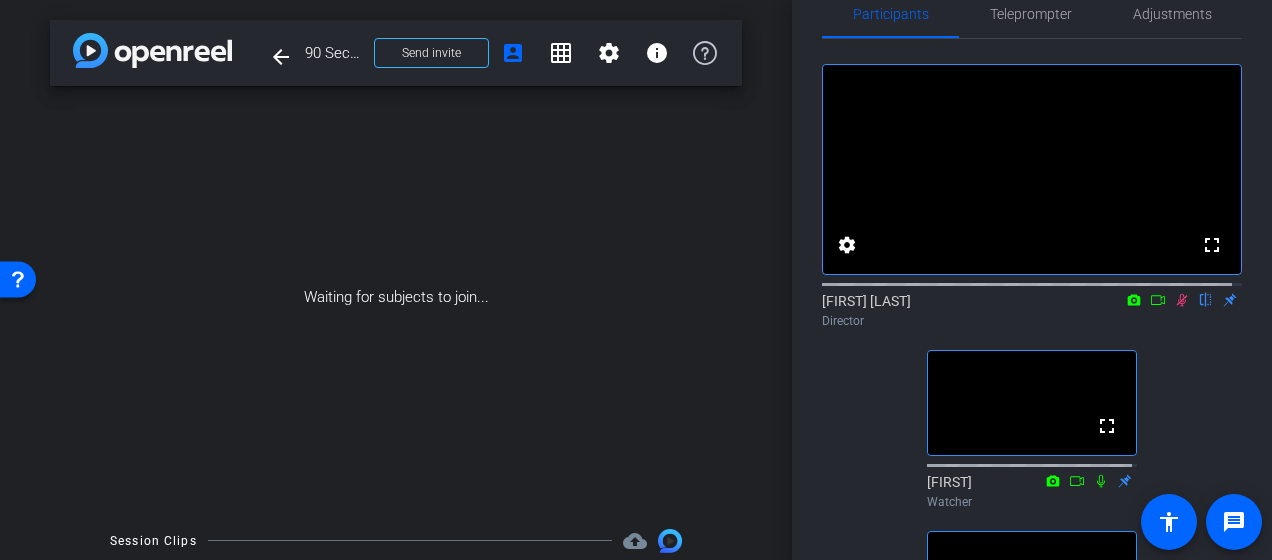 click 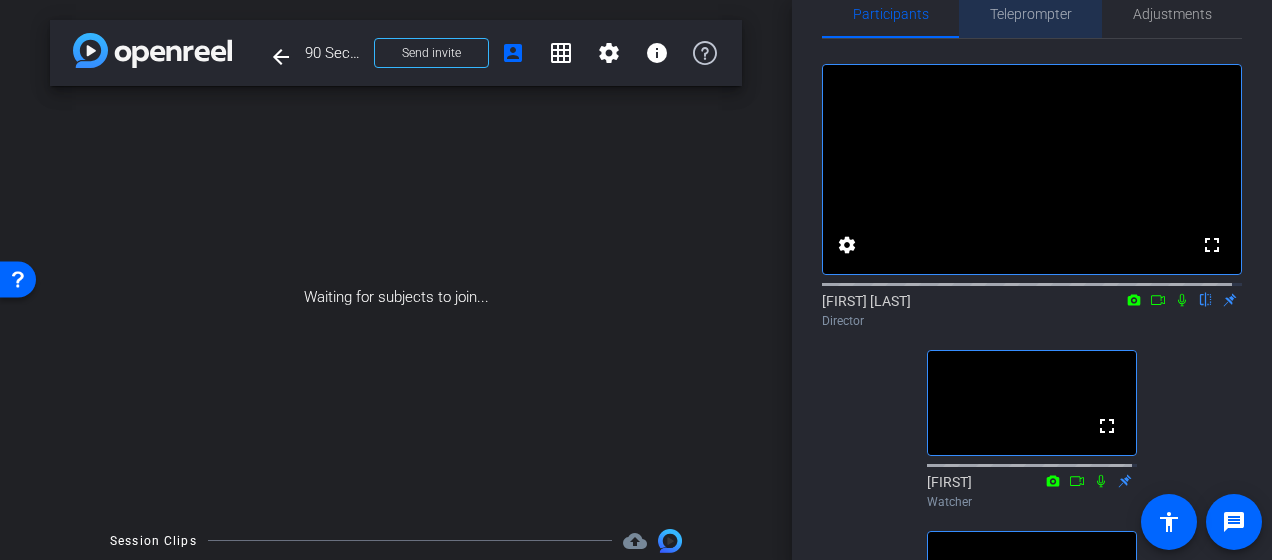 click on "Teleprompter" at bounding box center [1031, 14] 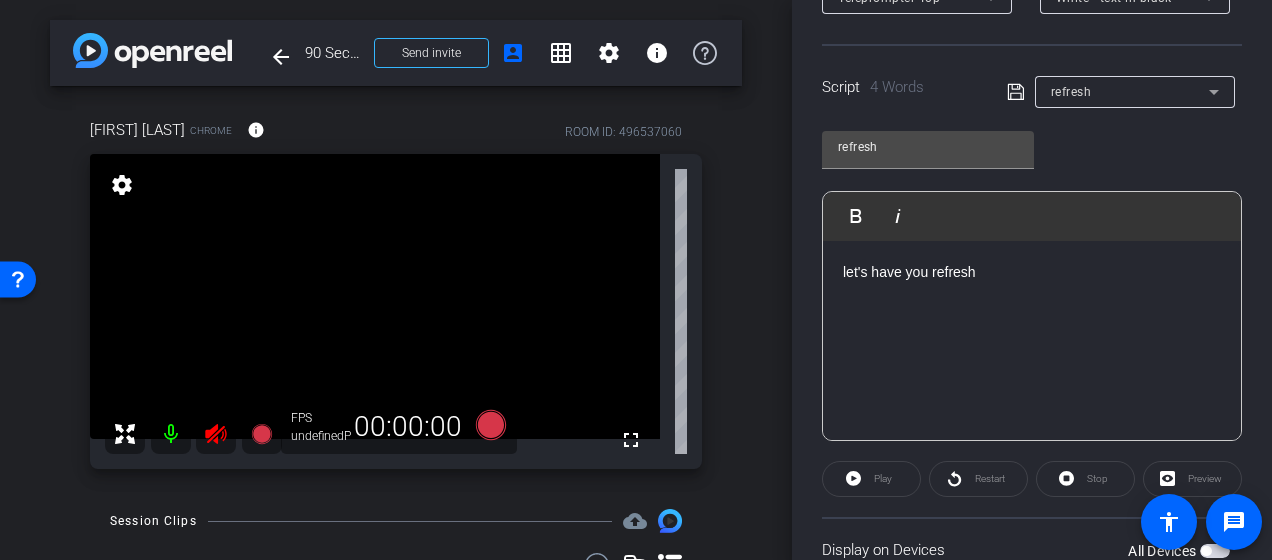scroll, scrollTop: 0, scrollLeft: 0, axis: both 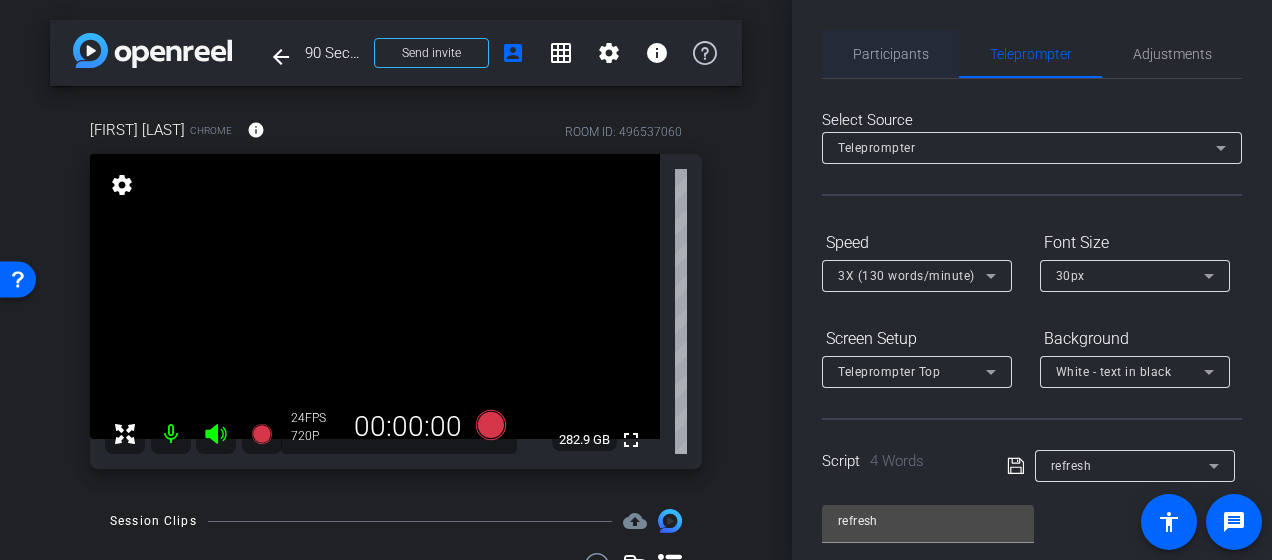 click on "Participants" at bounding box center (891, 54) 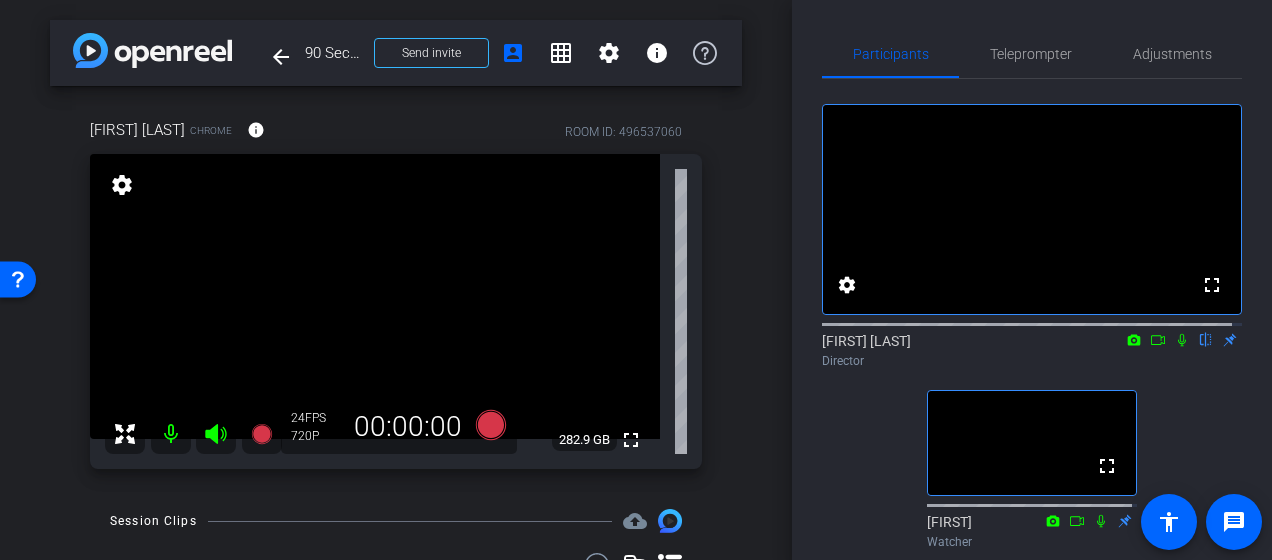 click 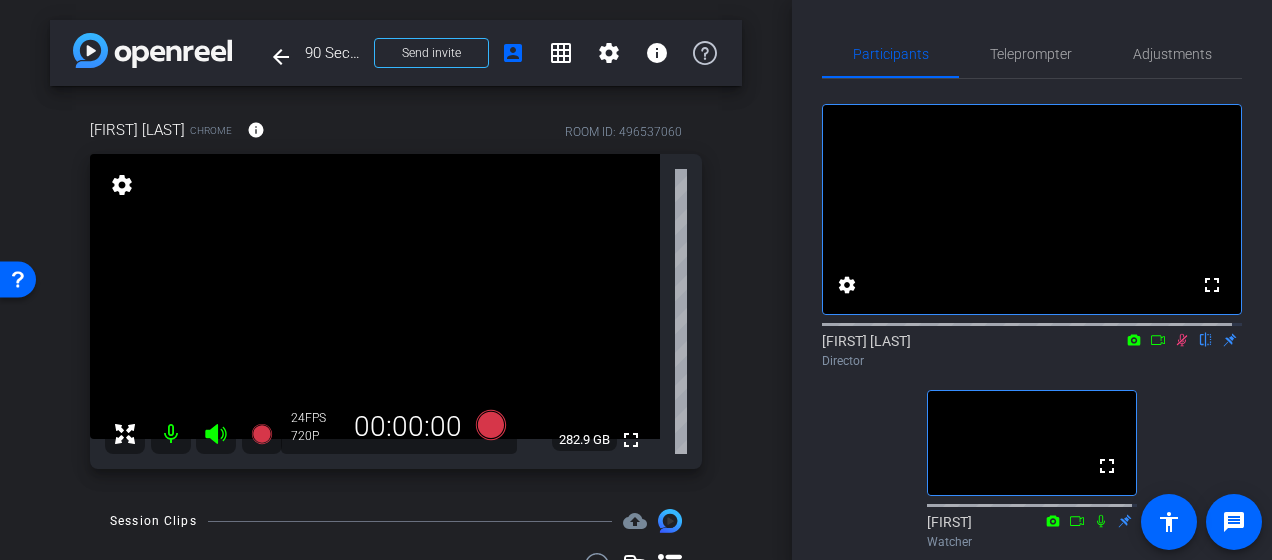 type on "SCRIPT" 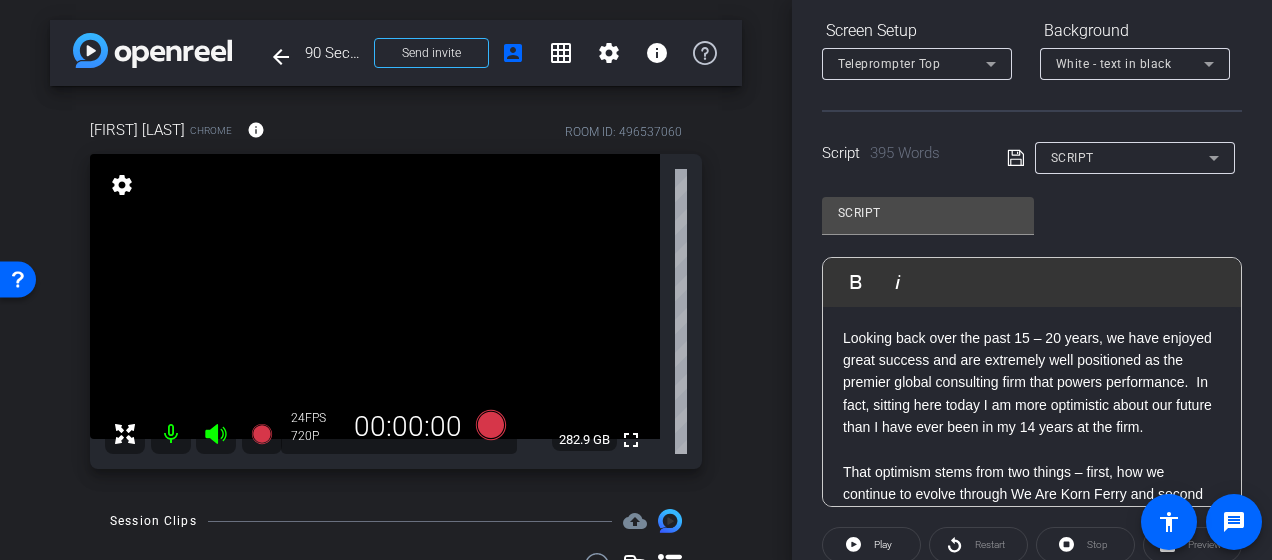 scroll, scrollTop: 309, scrollLeft: 0, axis: vertical 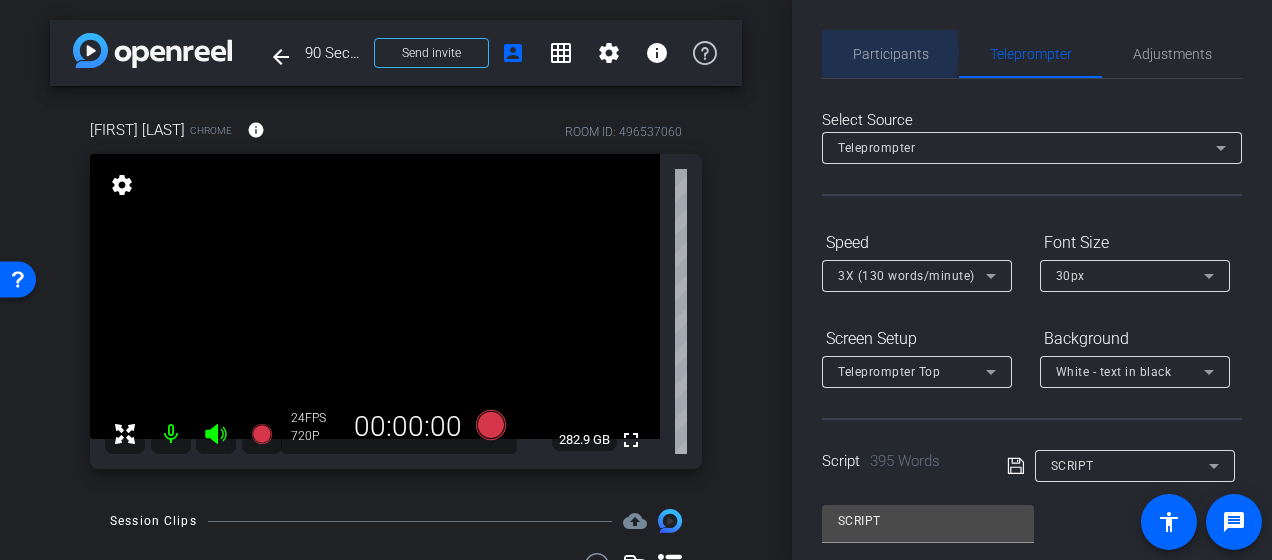 click on "Participants" at bounding box center [891, 54] 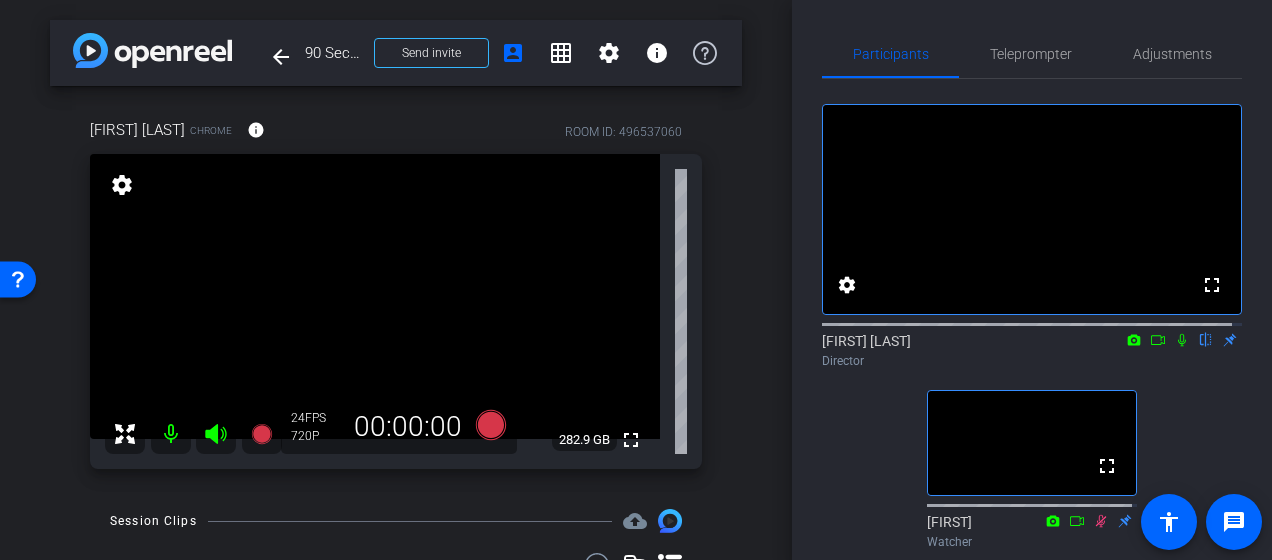 click 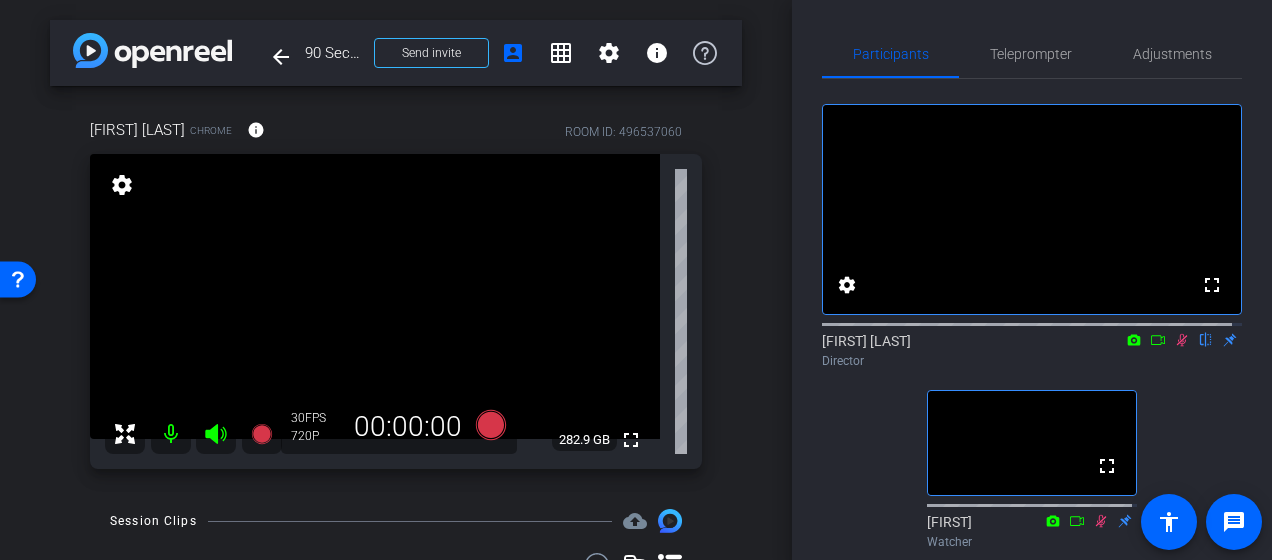 click 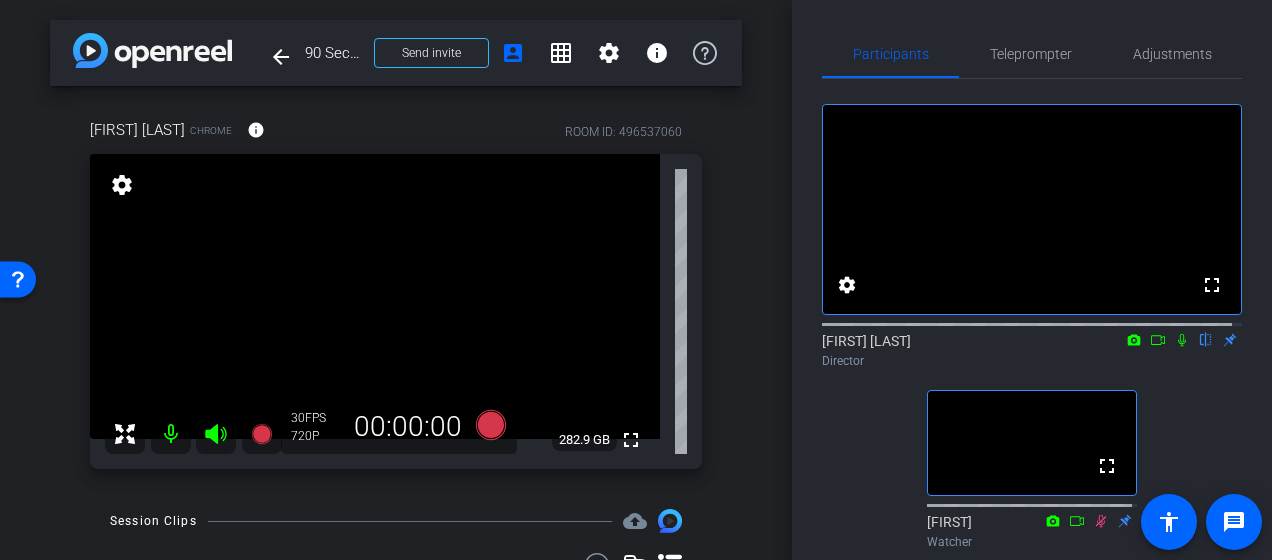 click 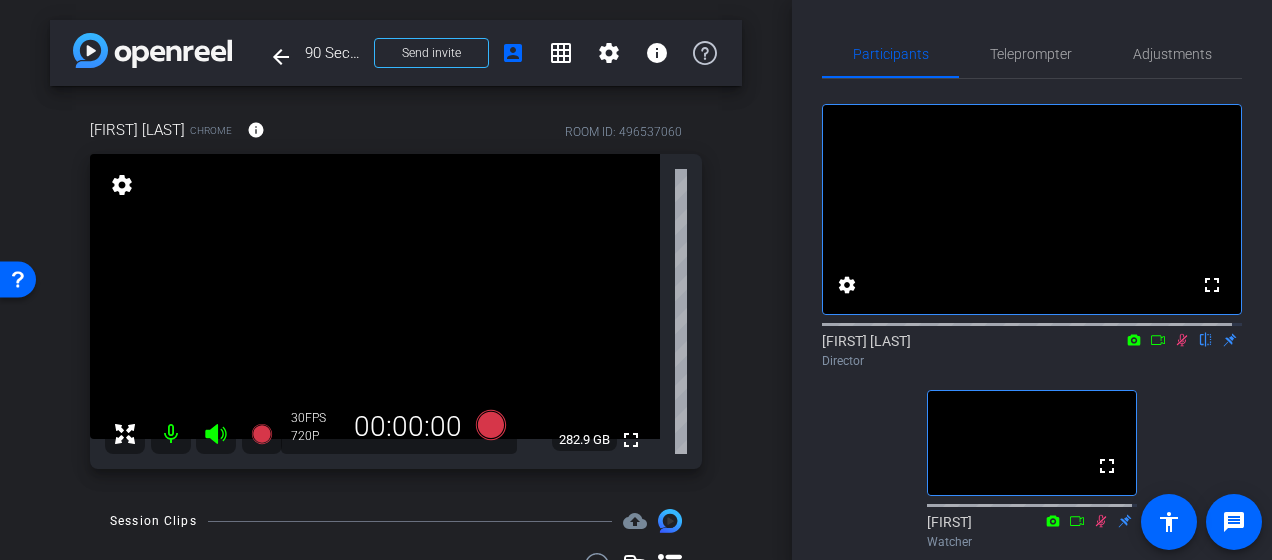click 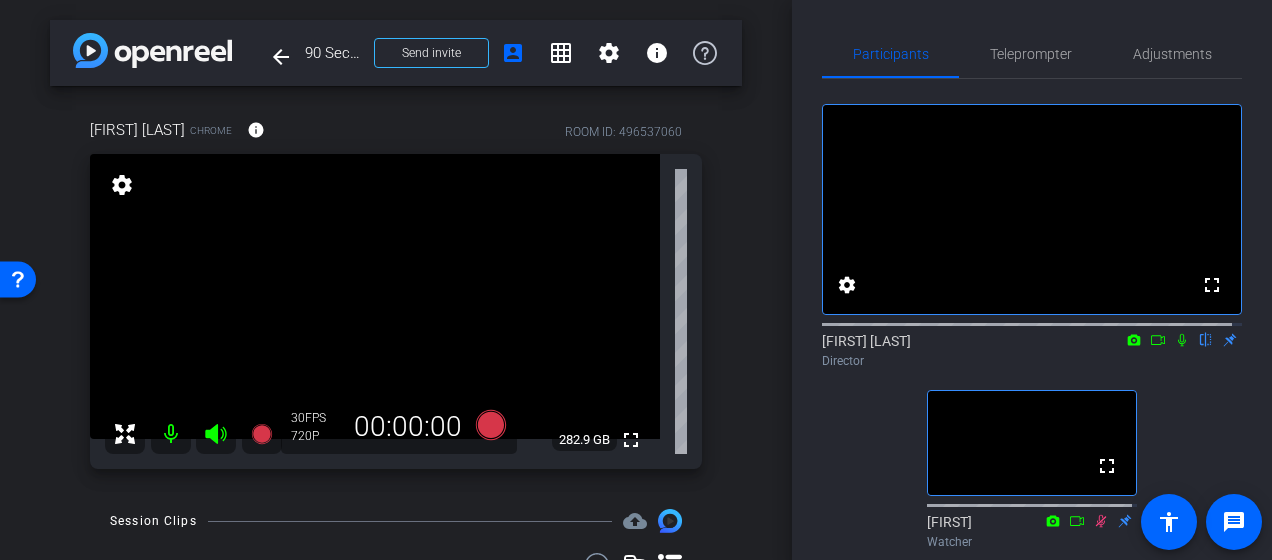 click 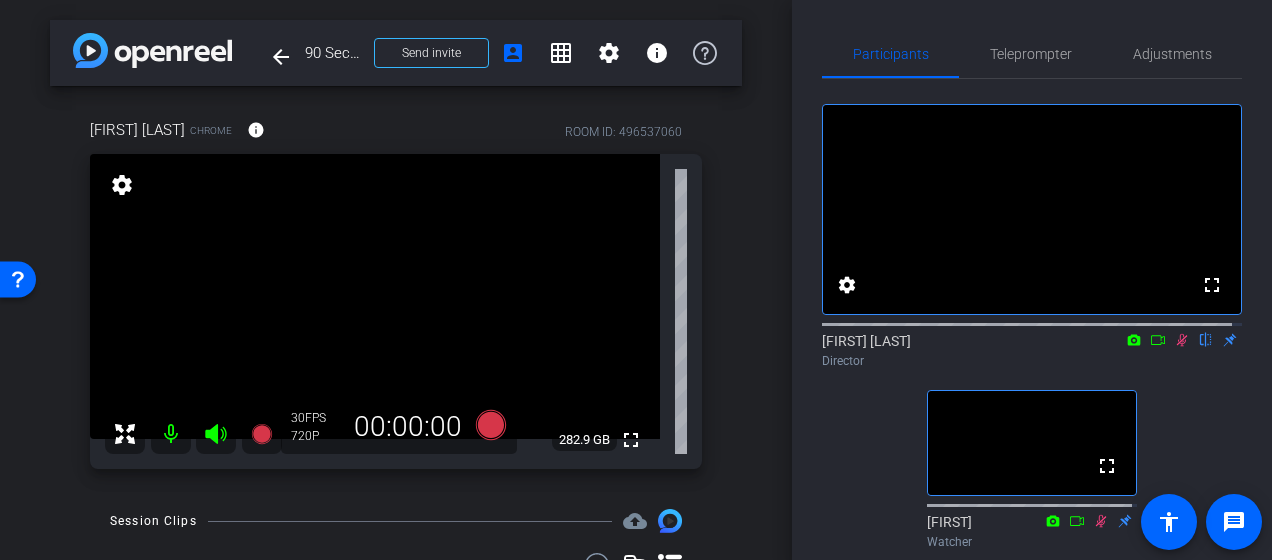 scroll, scrollTop: 6, scrollLeft: 0, axis: vertical 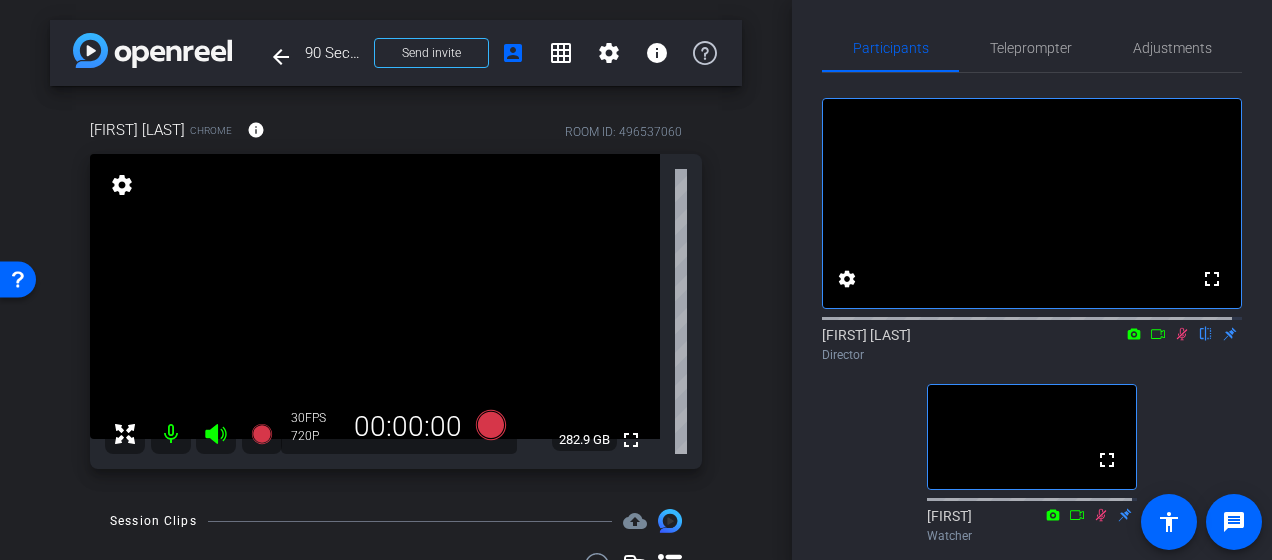 click 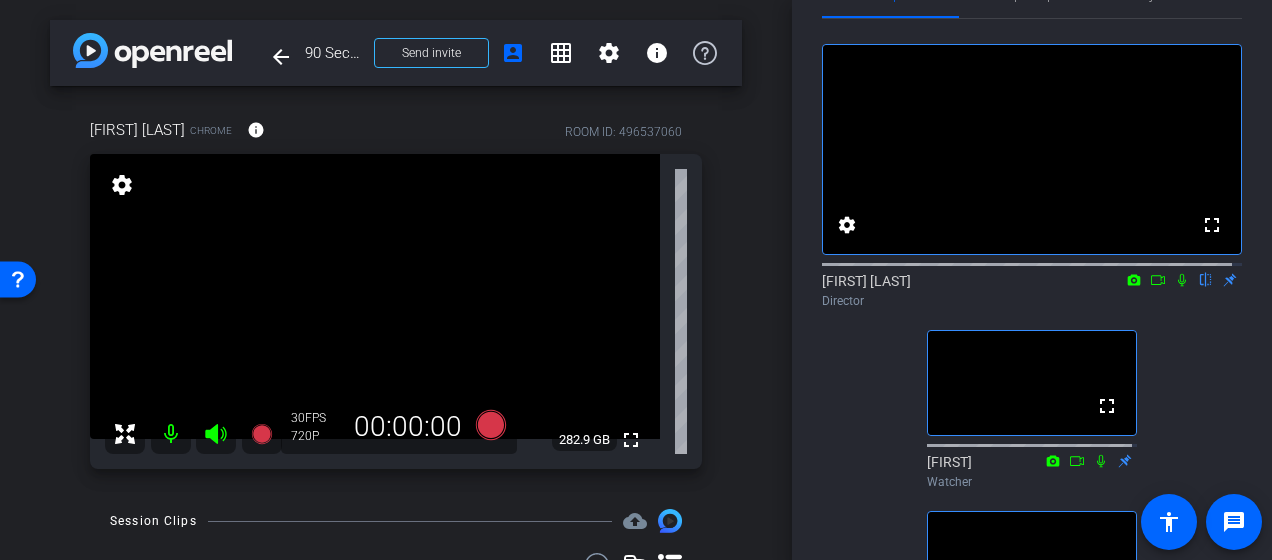 scroll, scrollTop: 61, scrollLeft: 0, axis: vertical 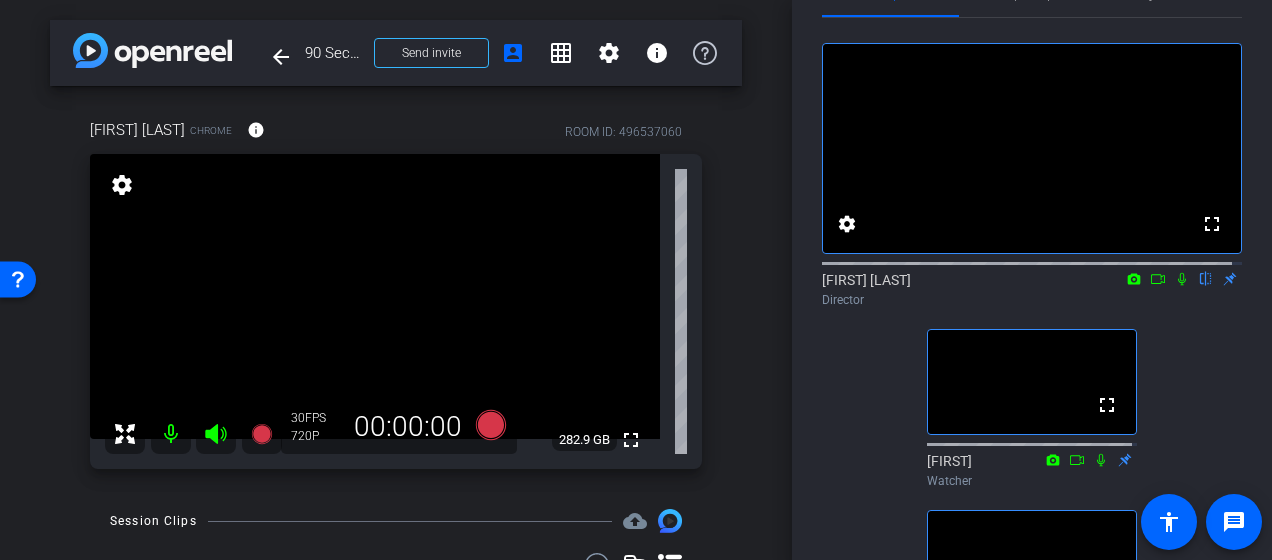 click 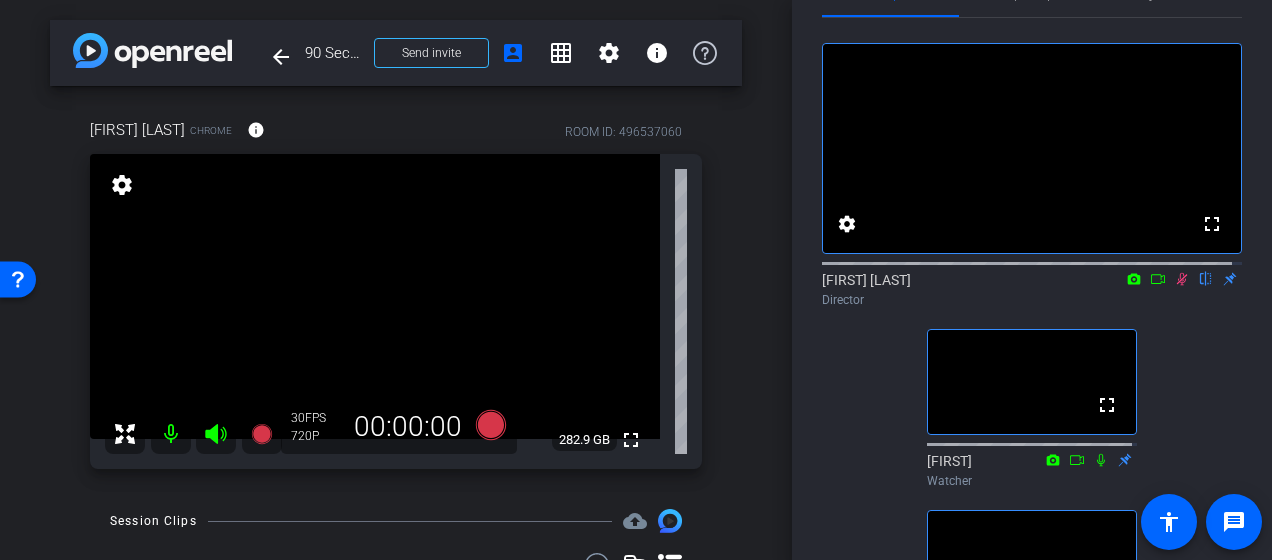 click 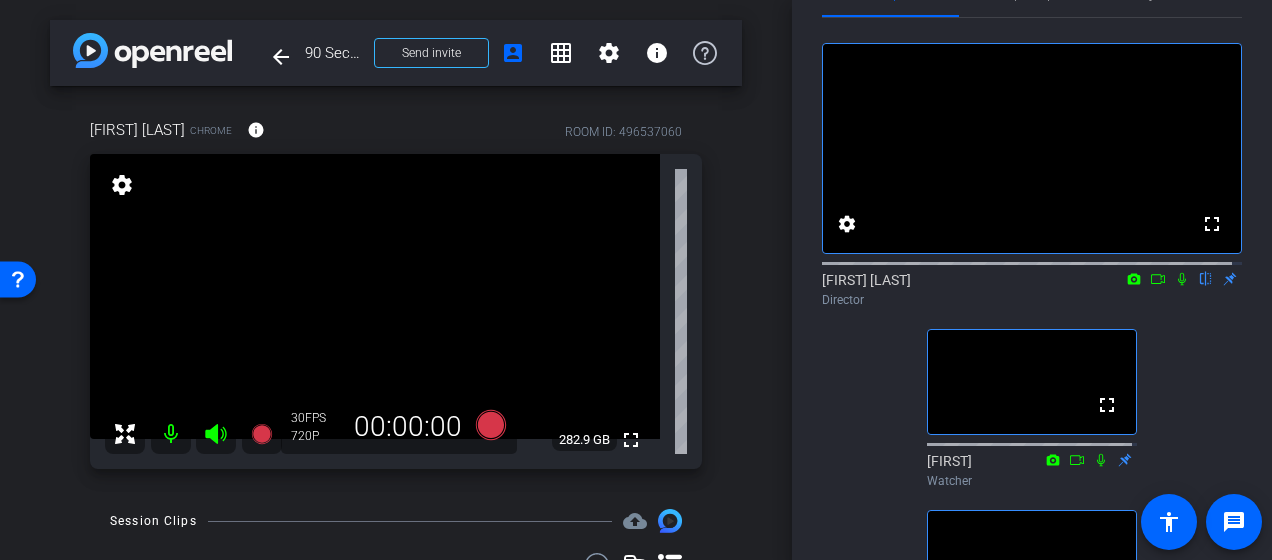 click 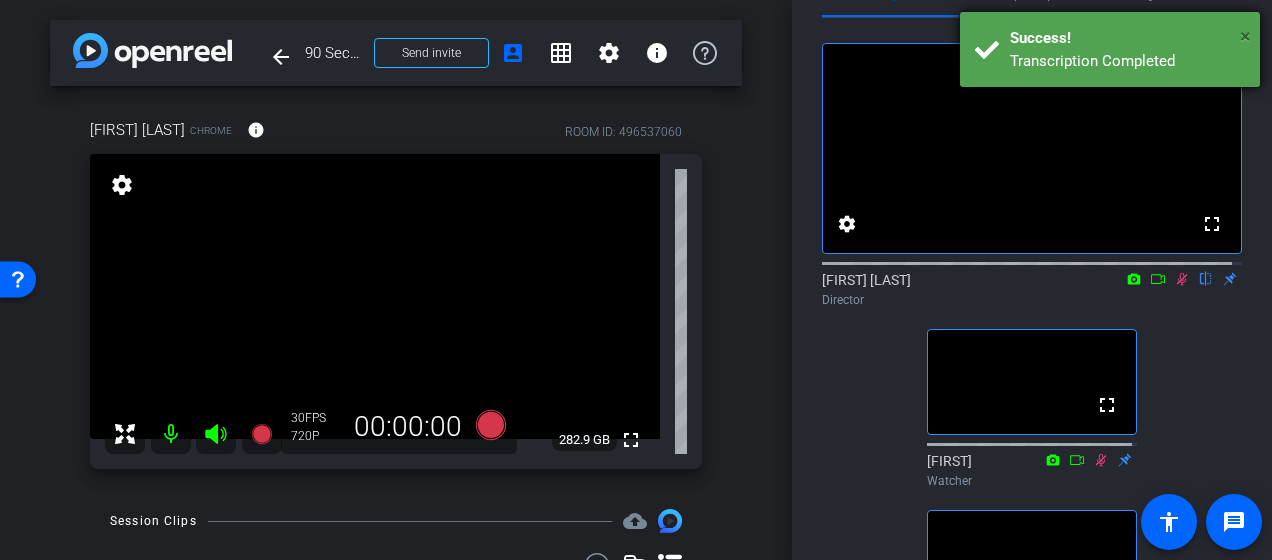 click on "×" at bounding box center (1245, 36) 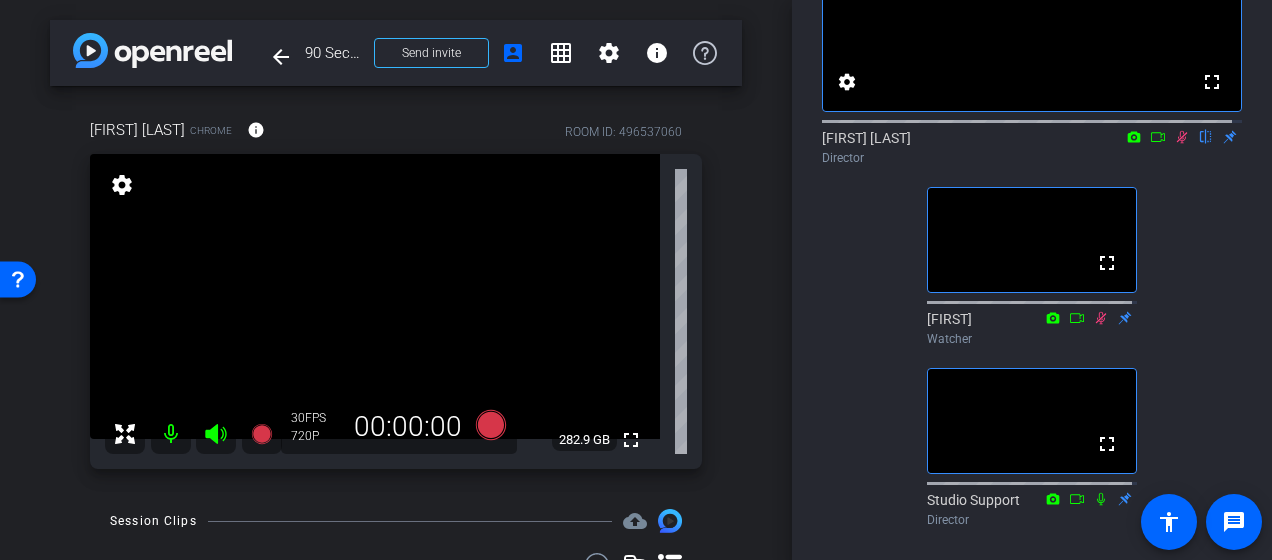 scroll, scrollTop: 207, scrollLeft: 0, axis: vertical 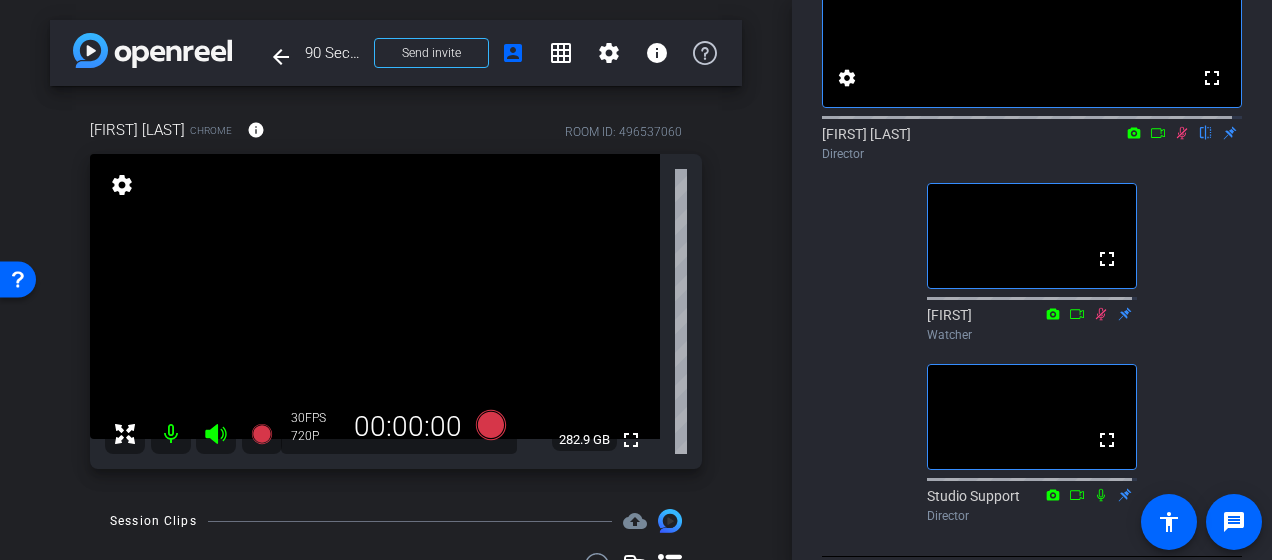 click 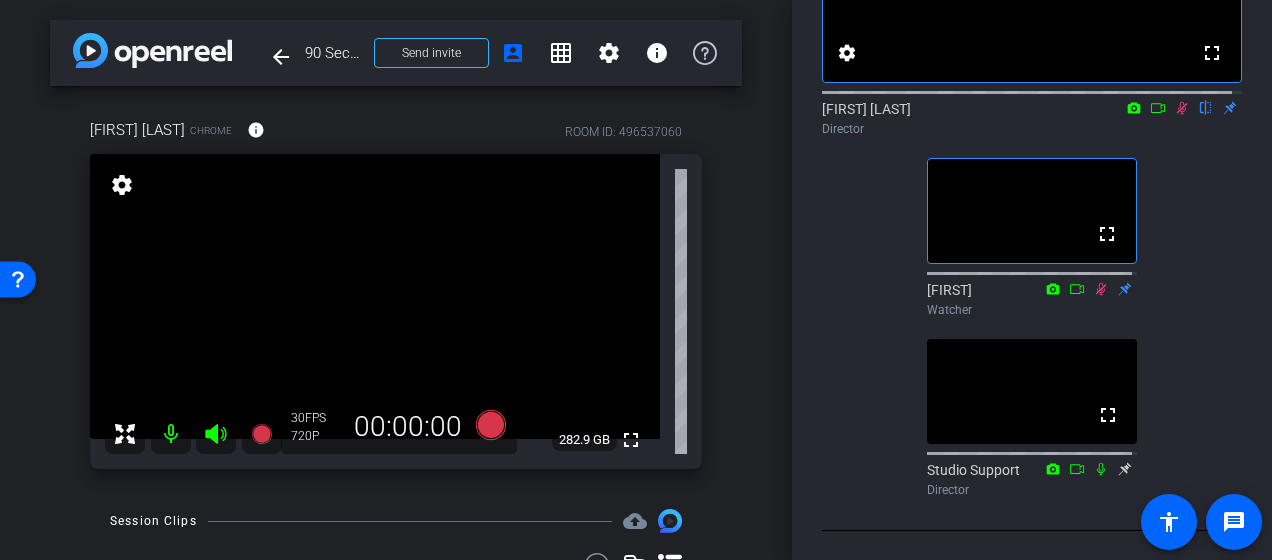 scroll, scrollTop: 239, scrollLeft: 0, axis: vertical 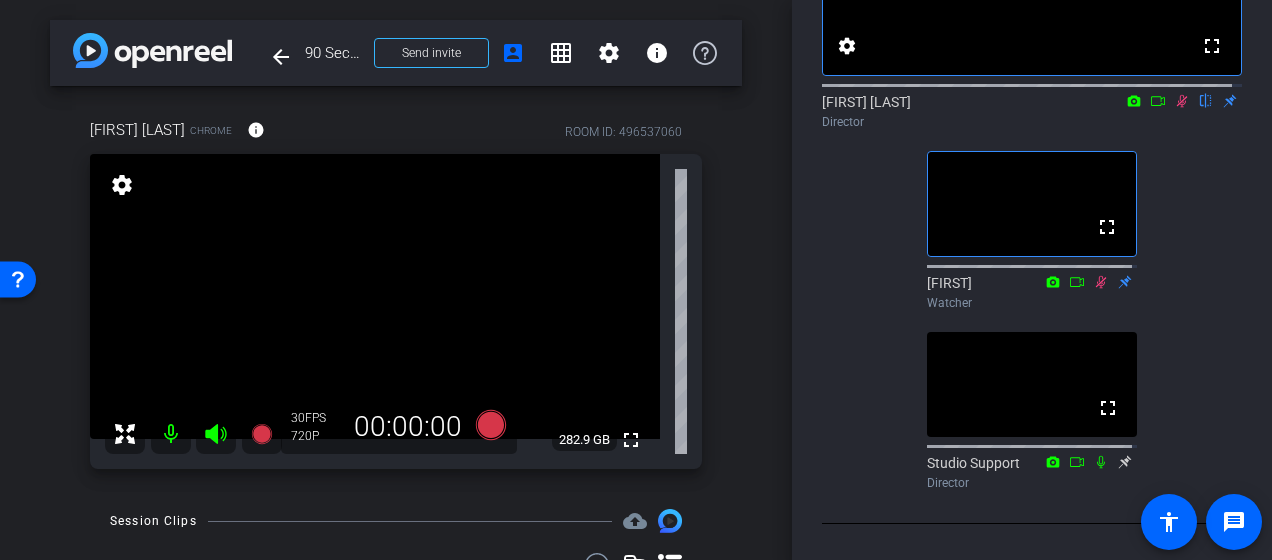 click 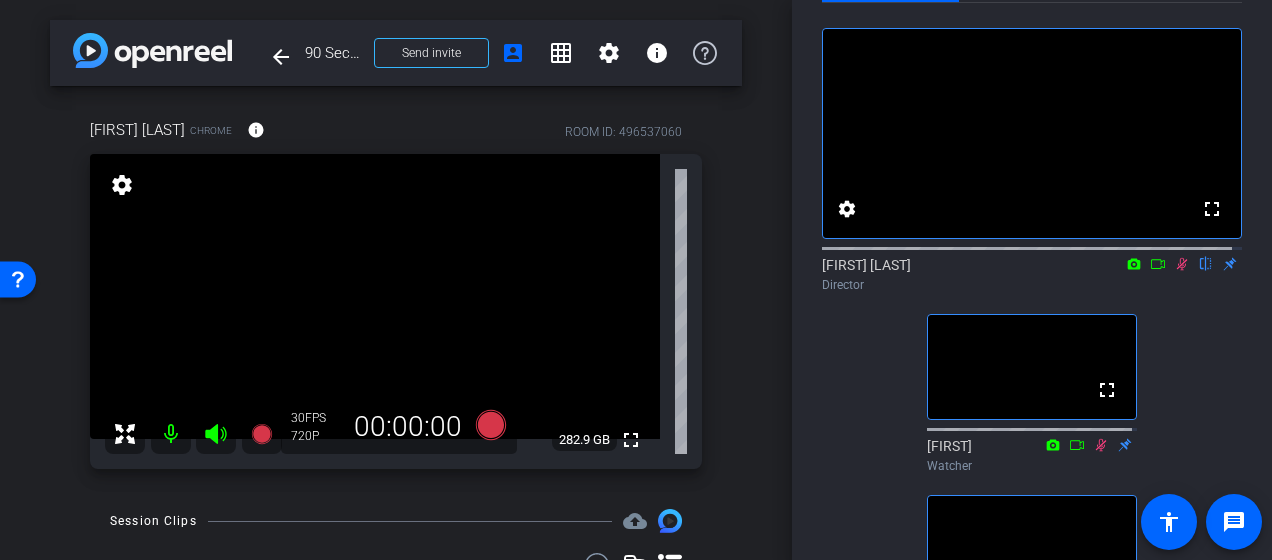 scroll, scrollTop: 18, scrollLeft: 0, axis: vertical 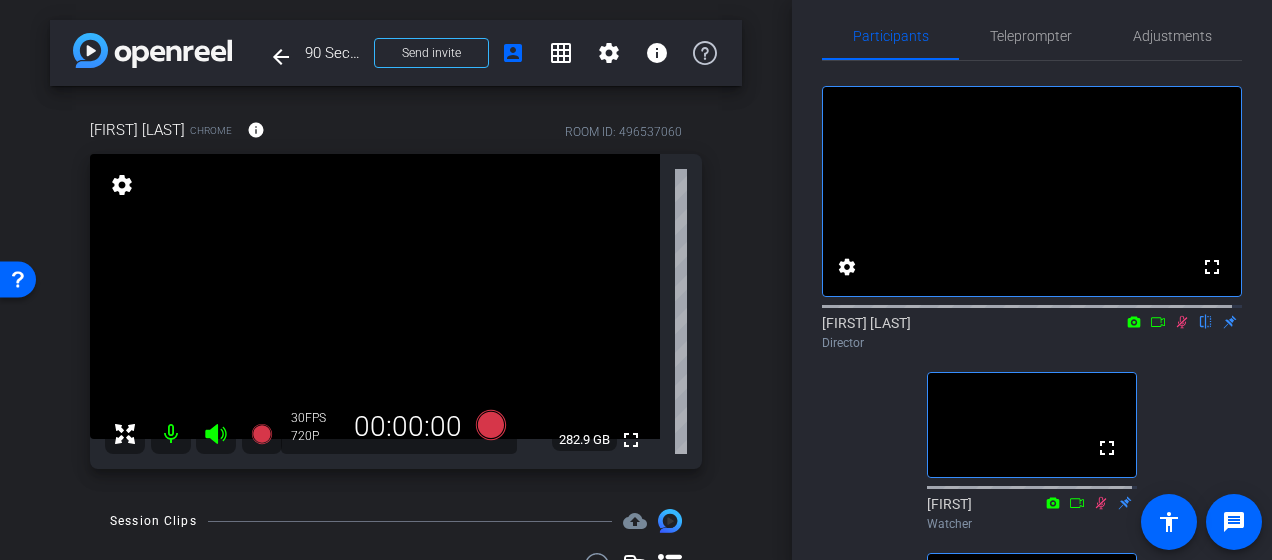 click 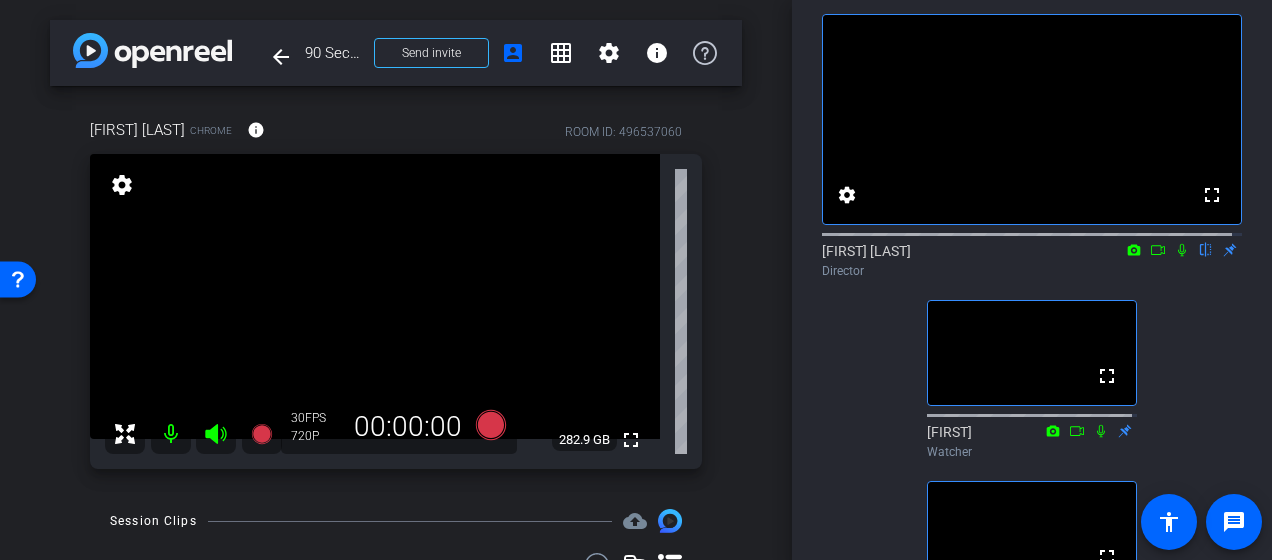 scroll, scrollTop: 91, scrollLeft: 0, axis: vertical 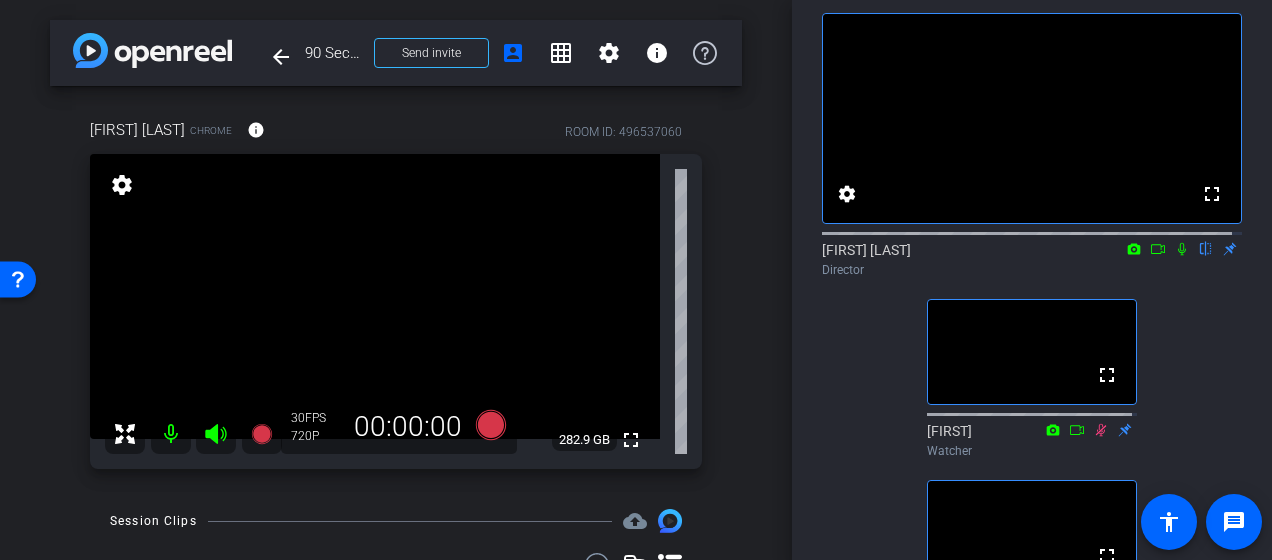 click 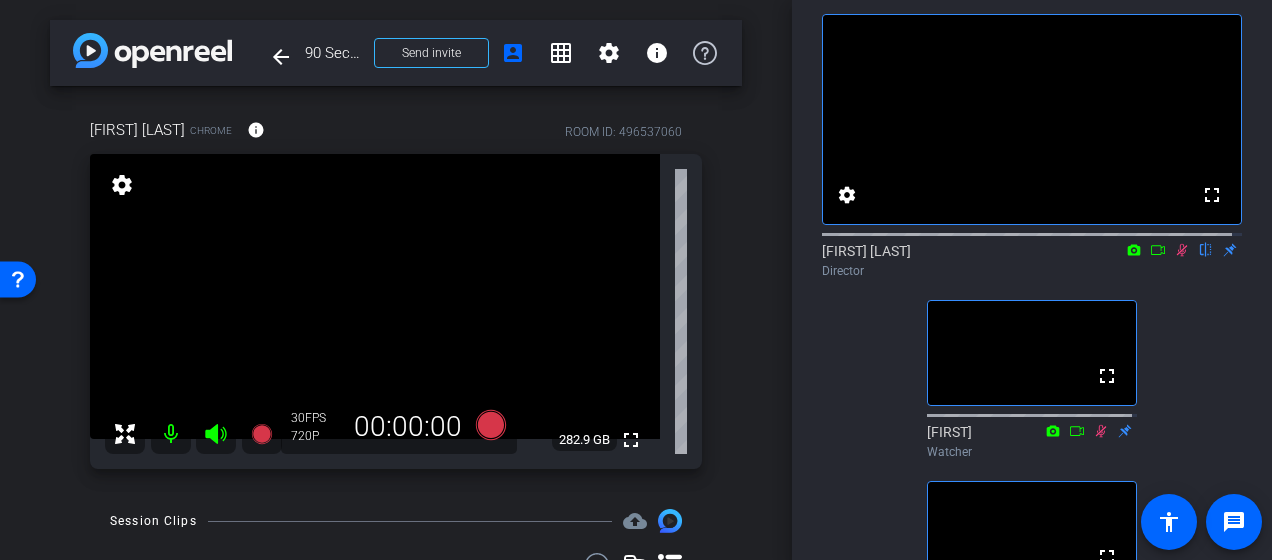 scroll, scrollTop: 80, scrollLeft: 0, axis: vertical 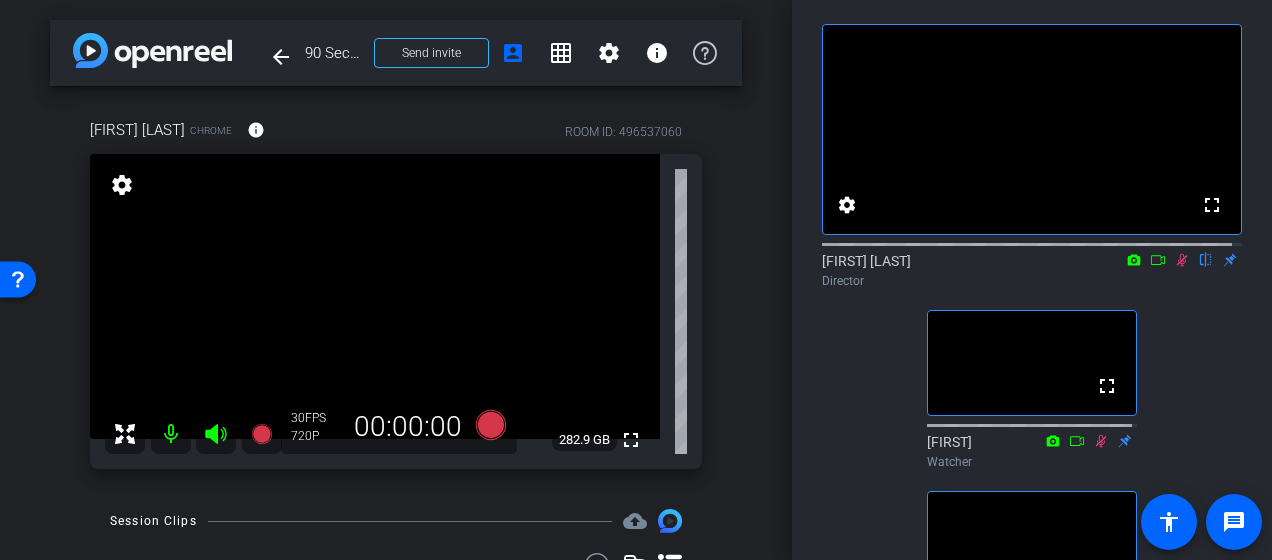 click on "fullscreen settings  Lilliana Winkworth
flip
Director  fullscreen  Matt
Watcher  fullscreen  Studio Support
Director" 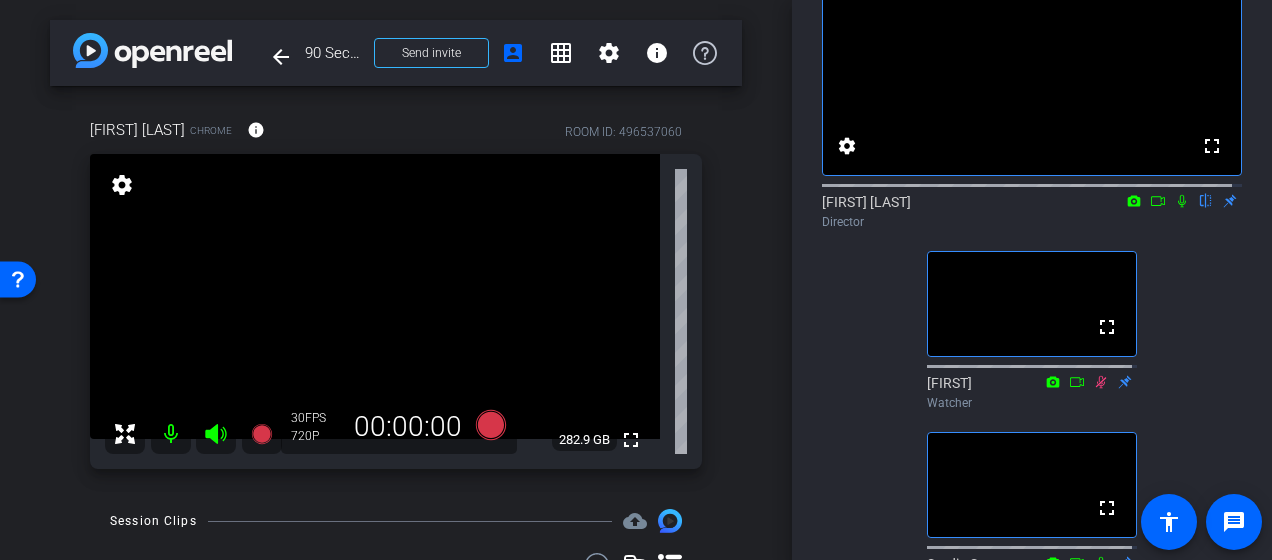 scroll, scrollTop: 87, scrollLeft: 0, axis: vertical 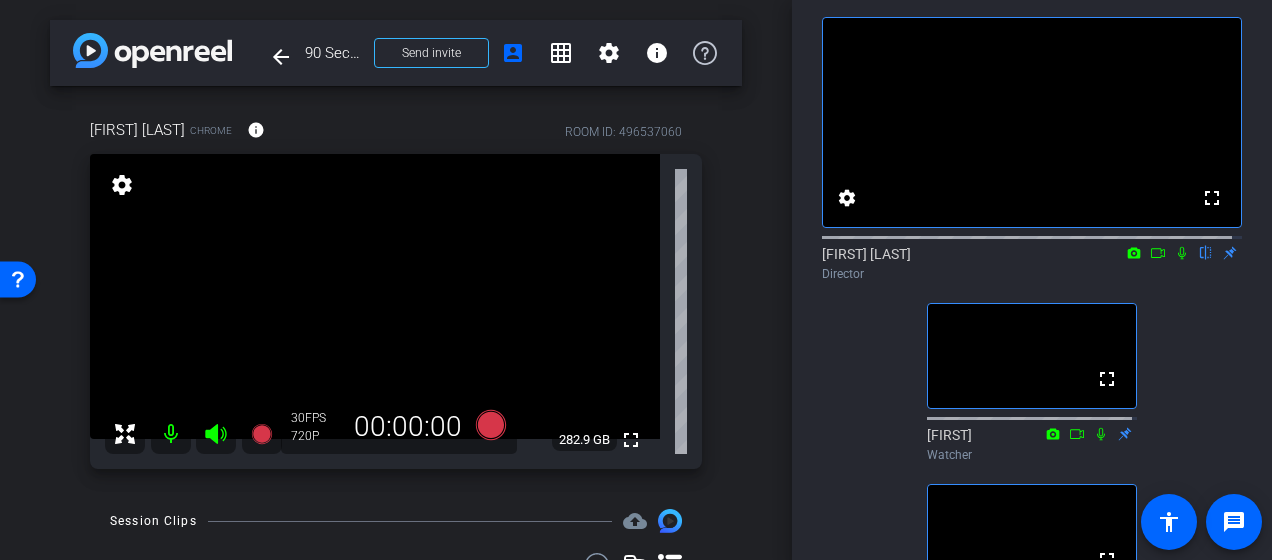 click 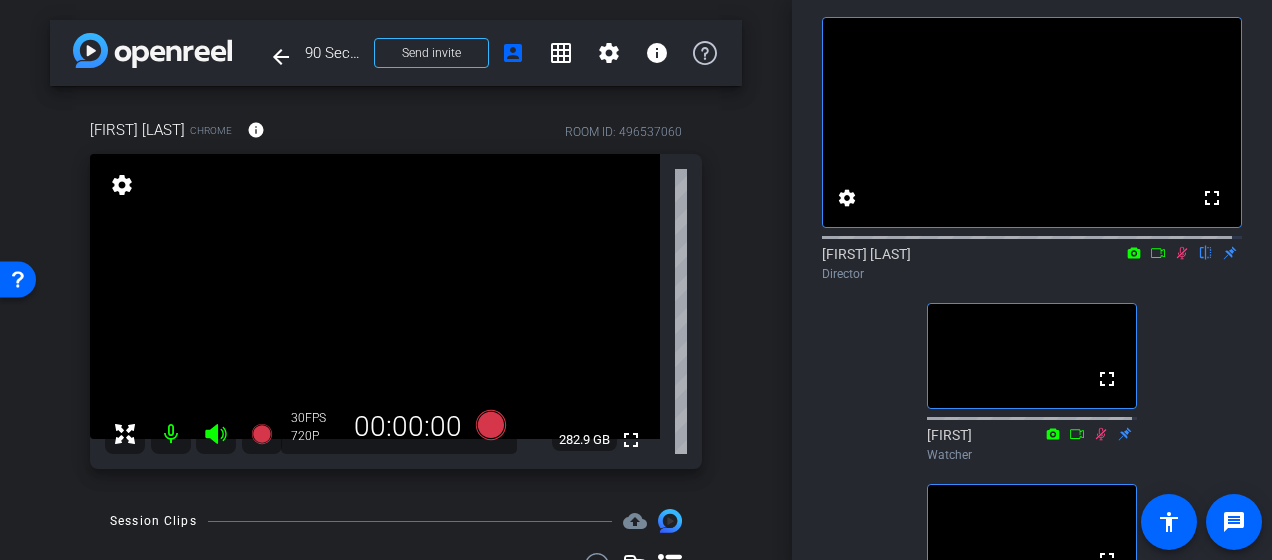 click 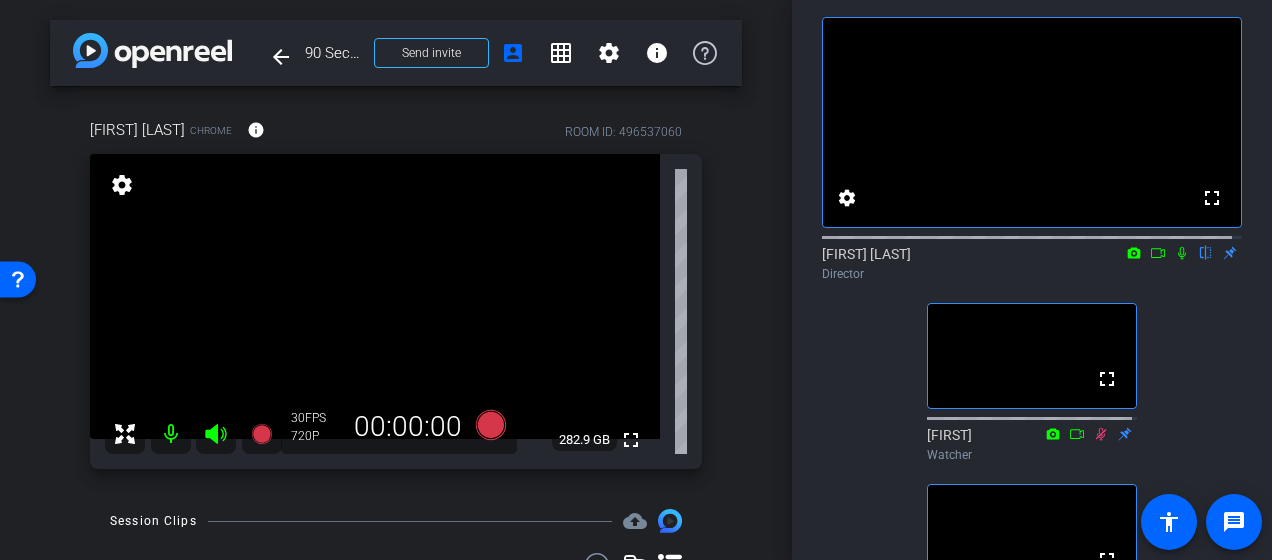 click 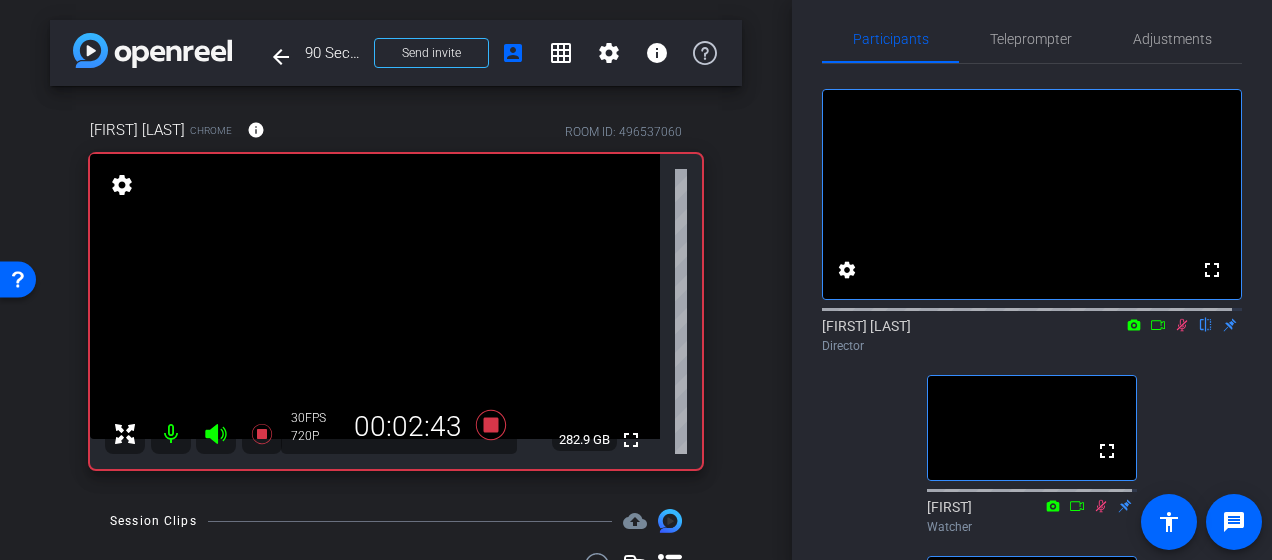 scroll, scrollTop: 14, scrollLeft: 0, axis: vertical 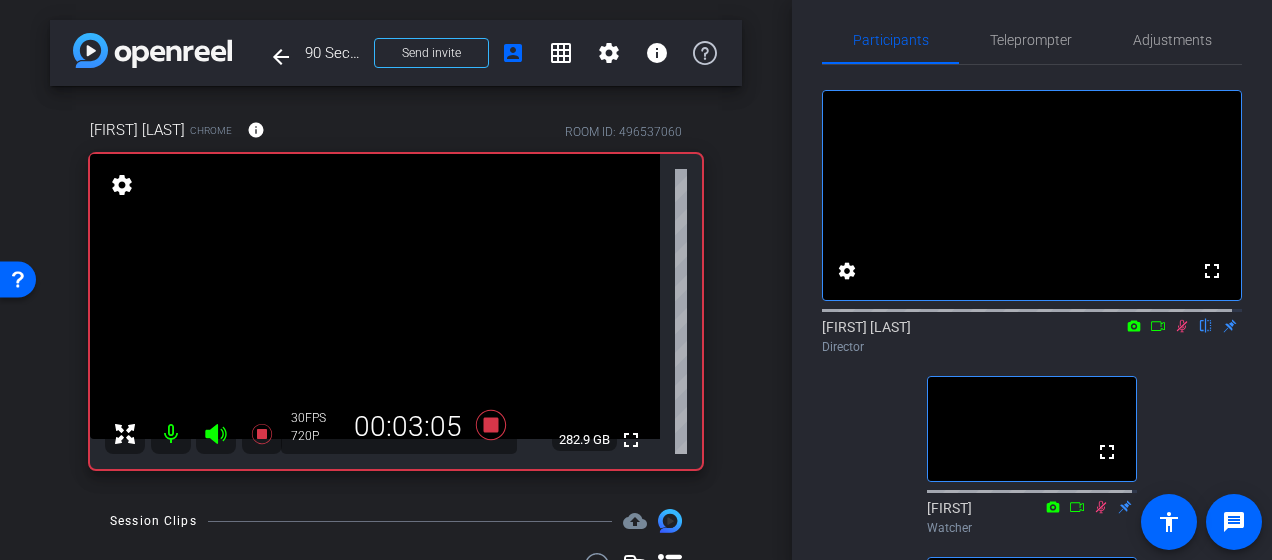 click 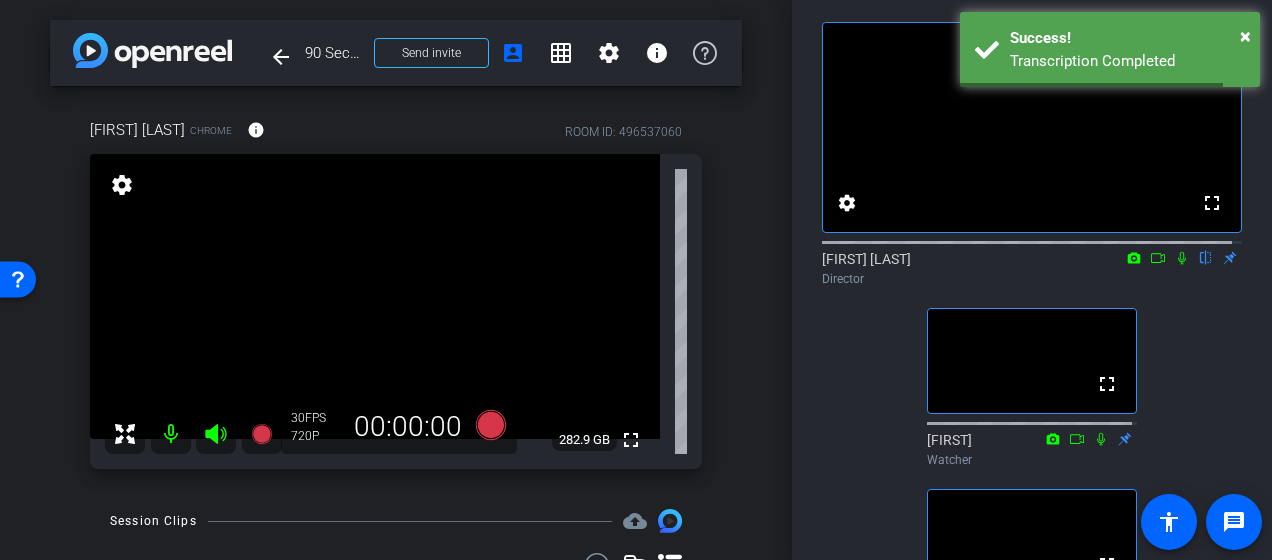 scroll, scrollTop: 96, scrollLeft: 0, axis: vertical 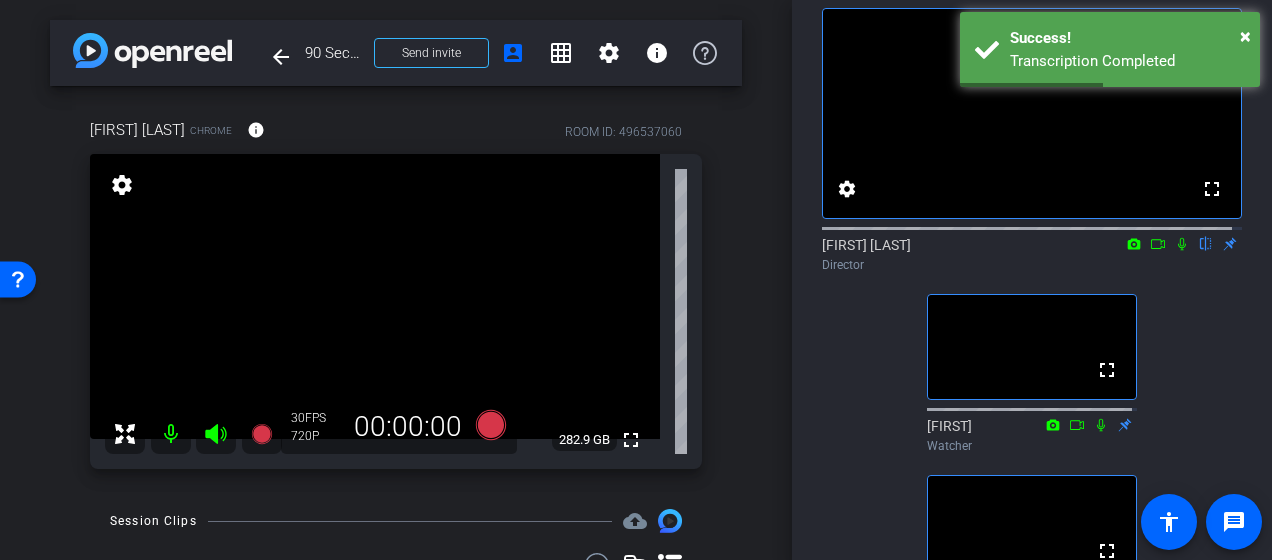 click 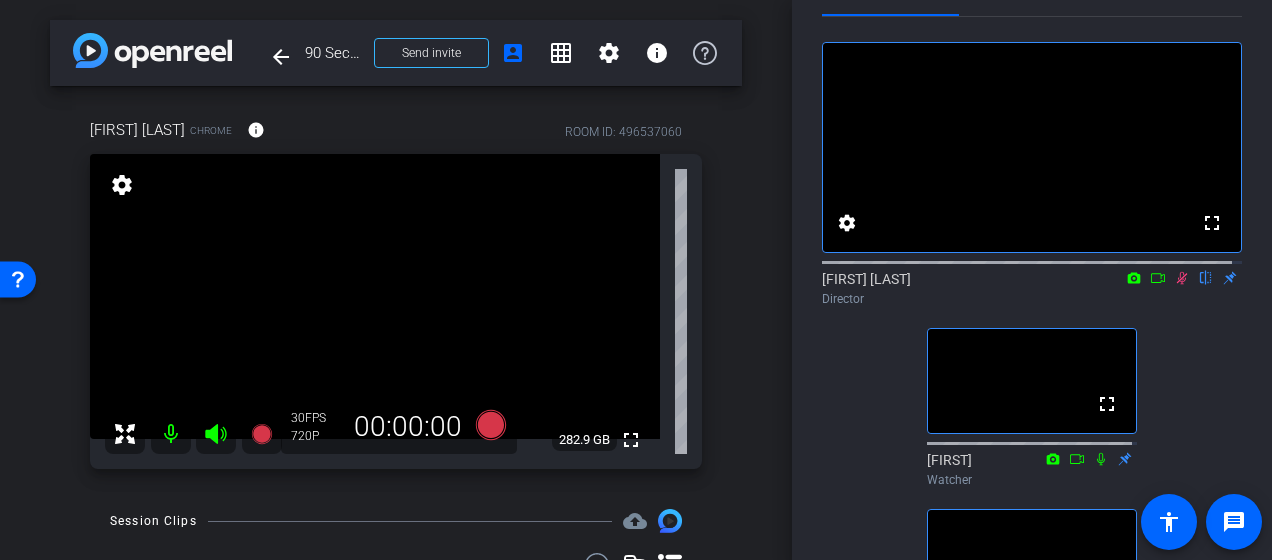 scroll, scrollTop: 0, scrollLeft: 0, axis: both 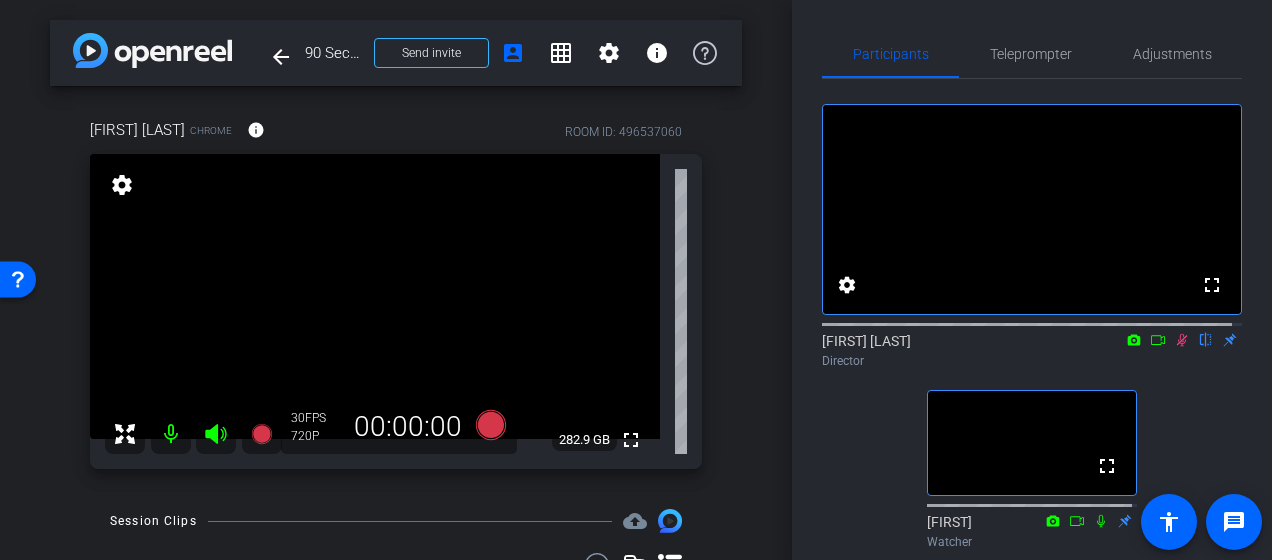 click 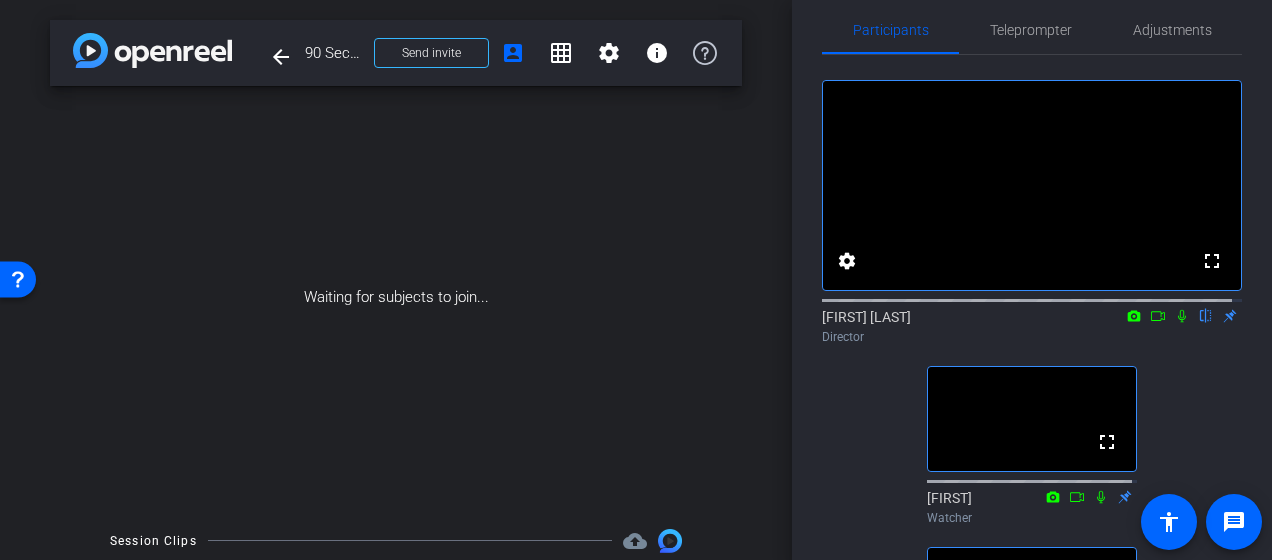 scroll, scrollTop: 1, scrollLeft: 0, axis: vertical 